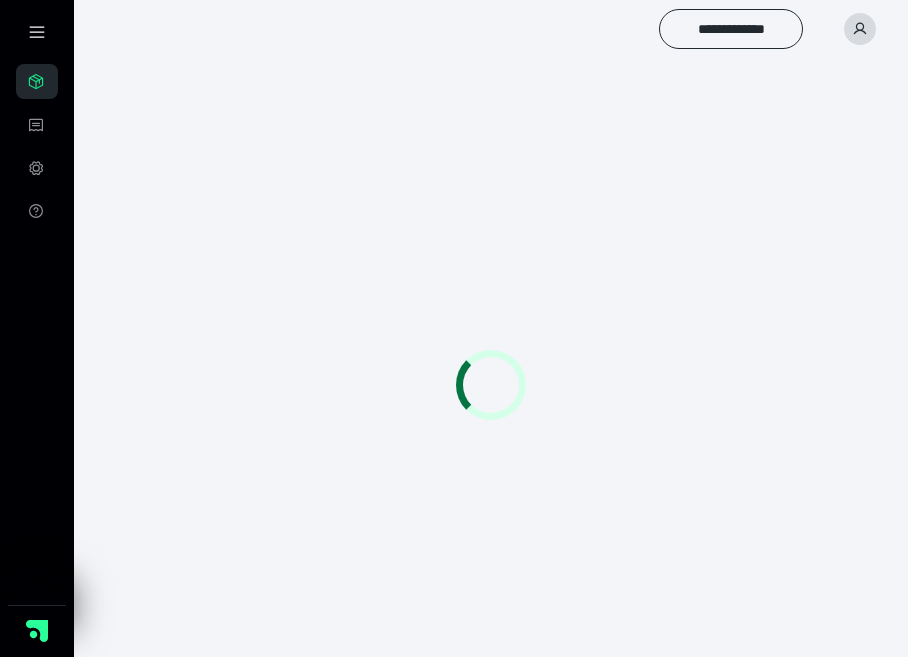 scroll, scrollTop: 0, scrollLeft: 0, axis: both 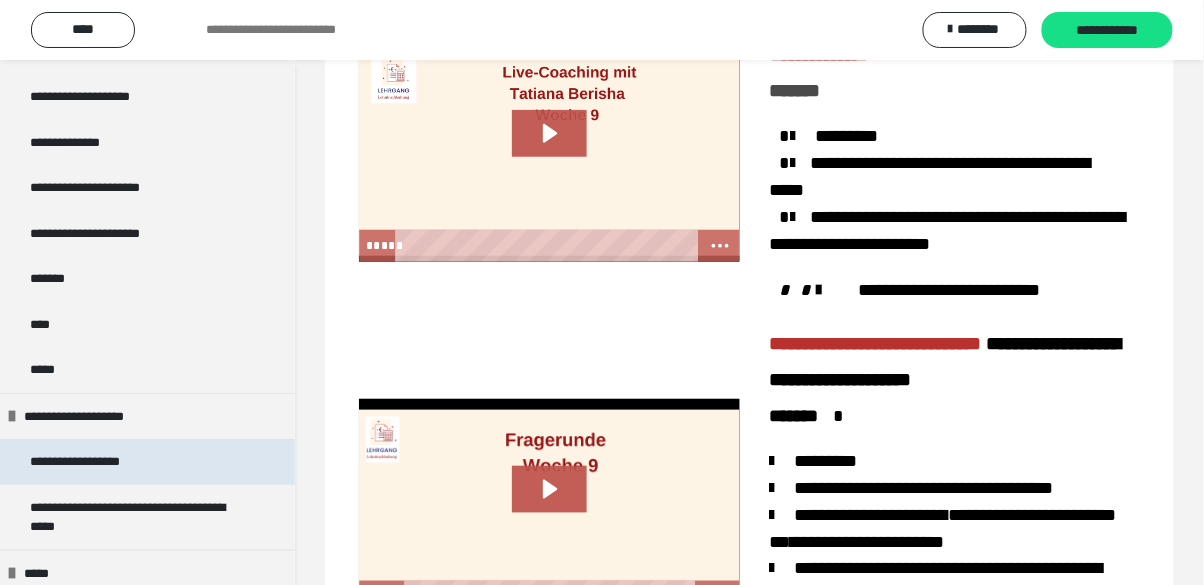 click on "**********" at bounding box center [98, 462] 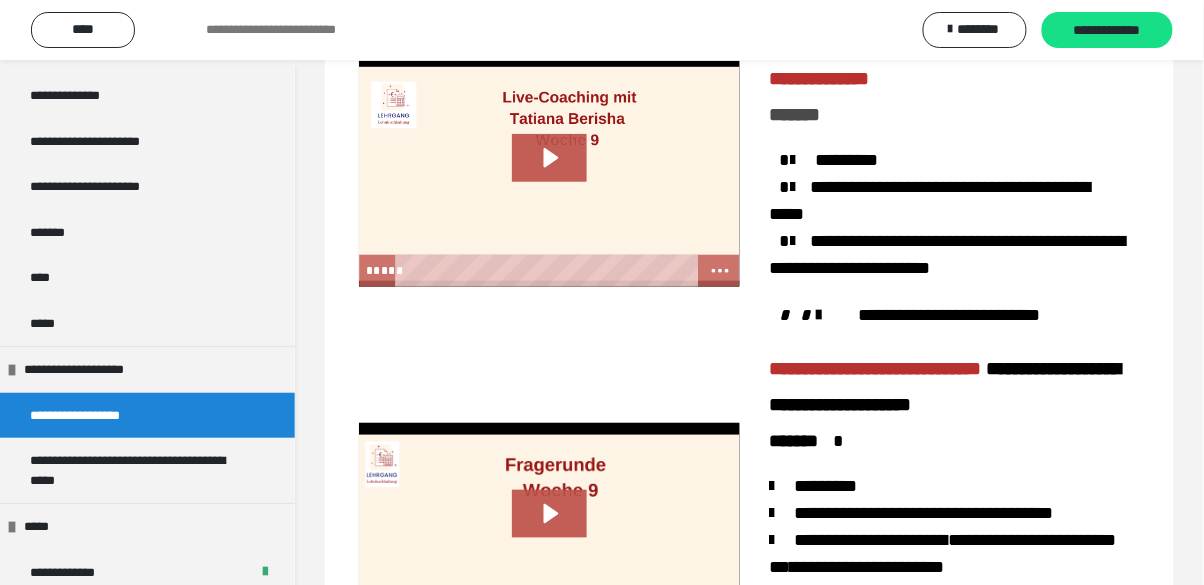 scroll, scrollTop: 1820, scrollLeft: 0, axis: vertical 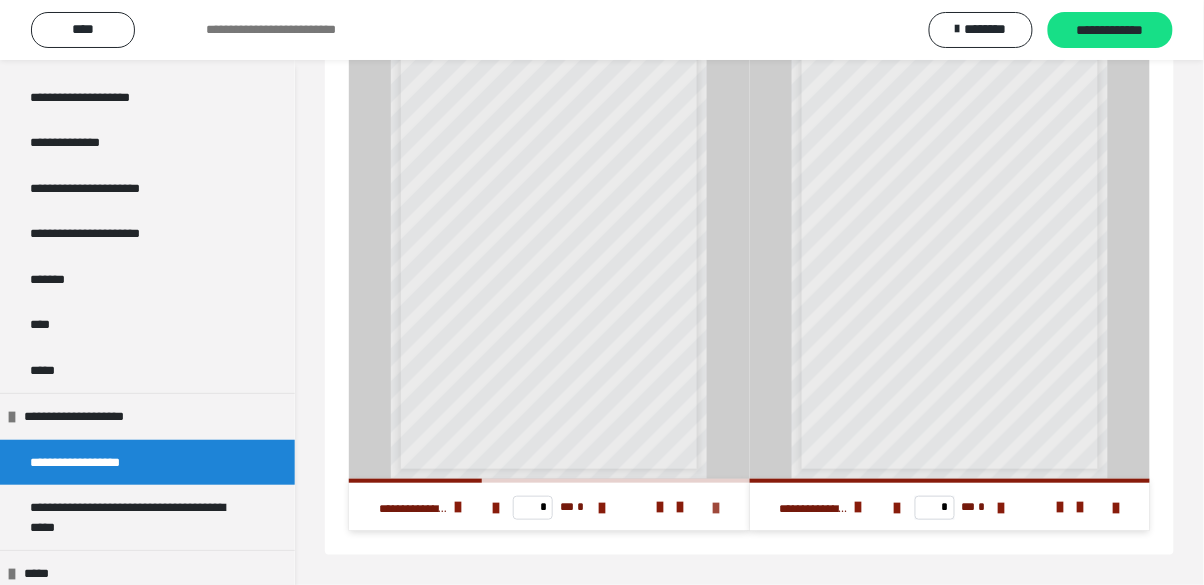 click at bounding box center (717, 508) 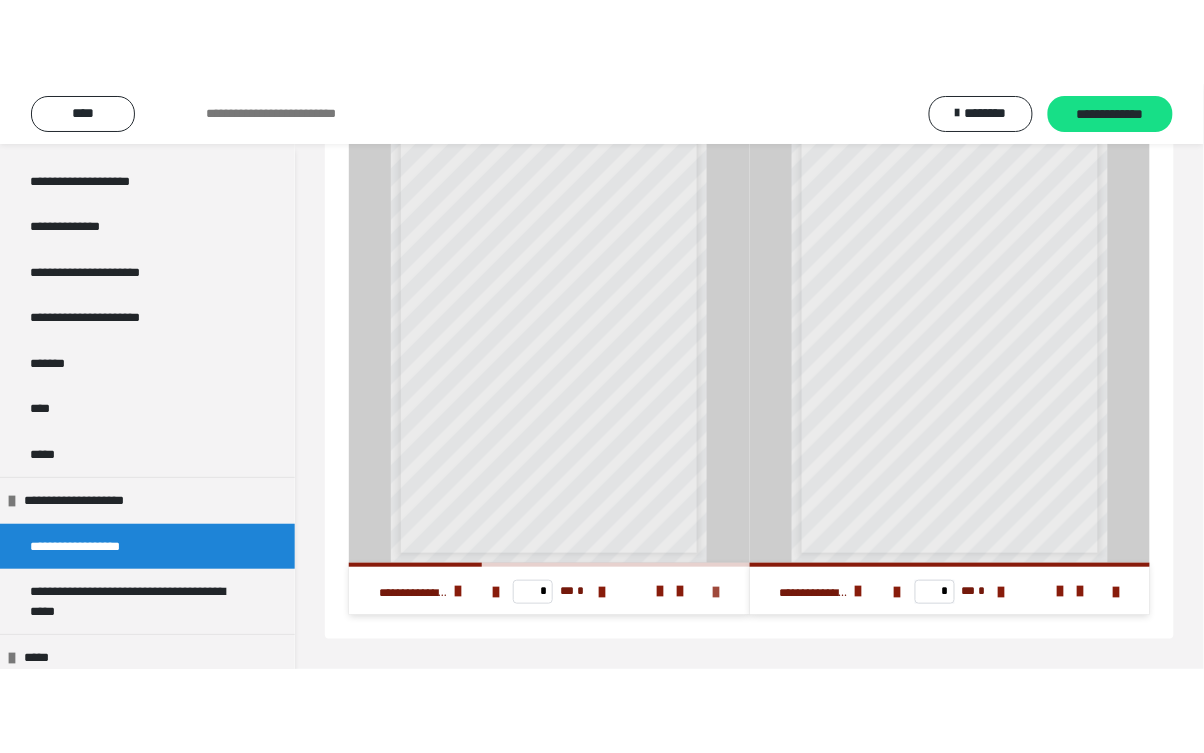 scroll, scrollTop: 60, scrollLeft: 0, axis: vertical 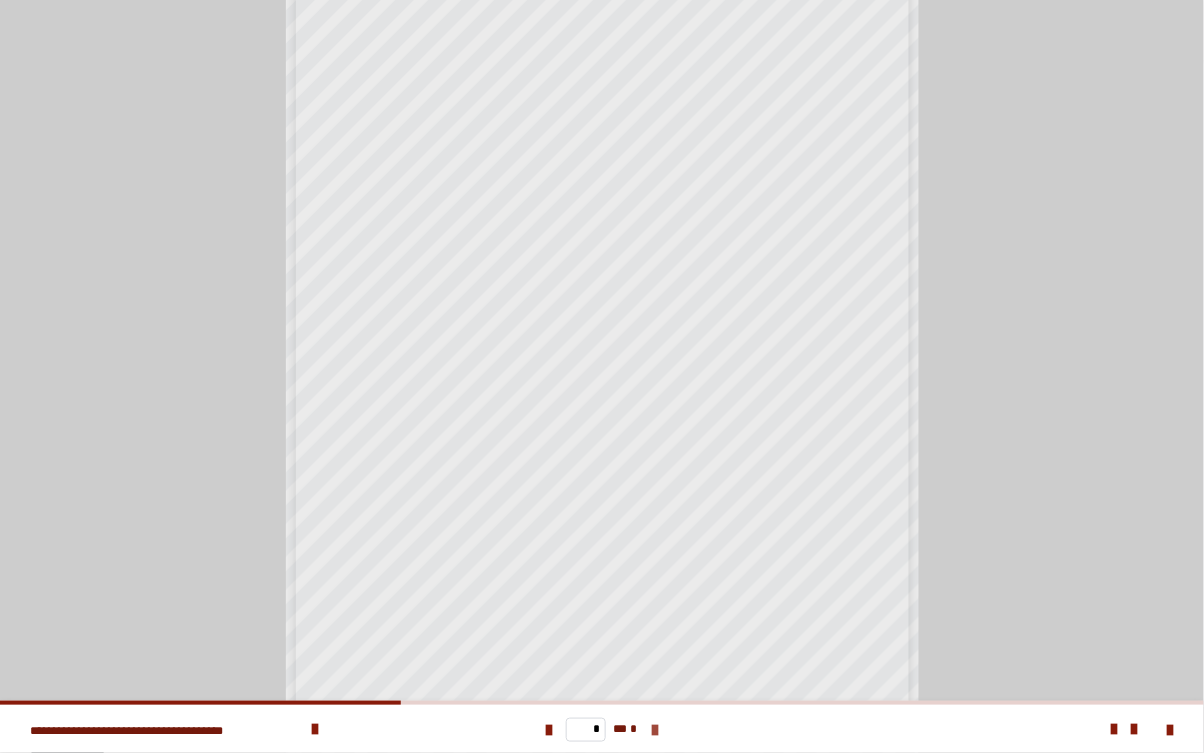 click at bounding box center (655, 730) 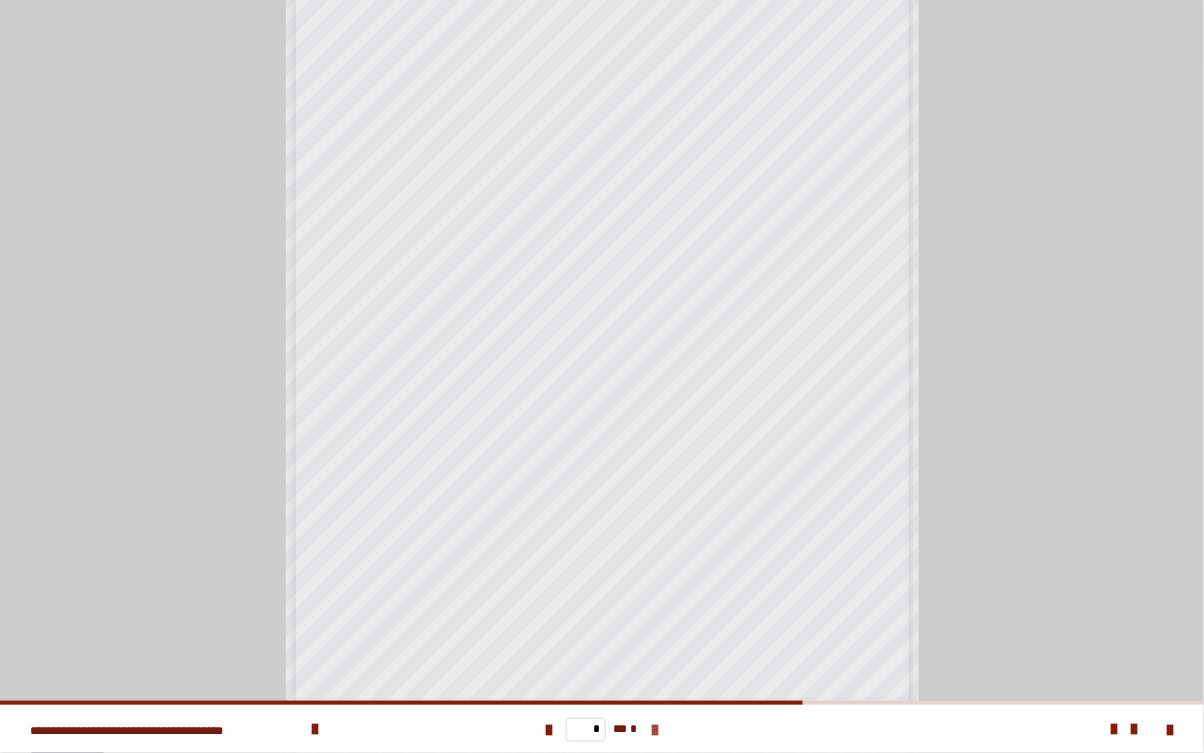 scroll, scrollTop: 168, scrollLeft: 0, axis: vertical 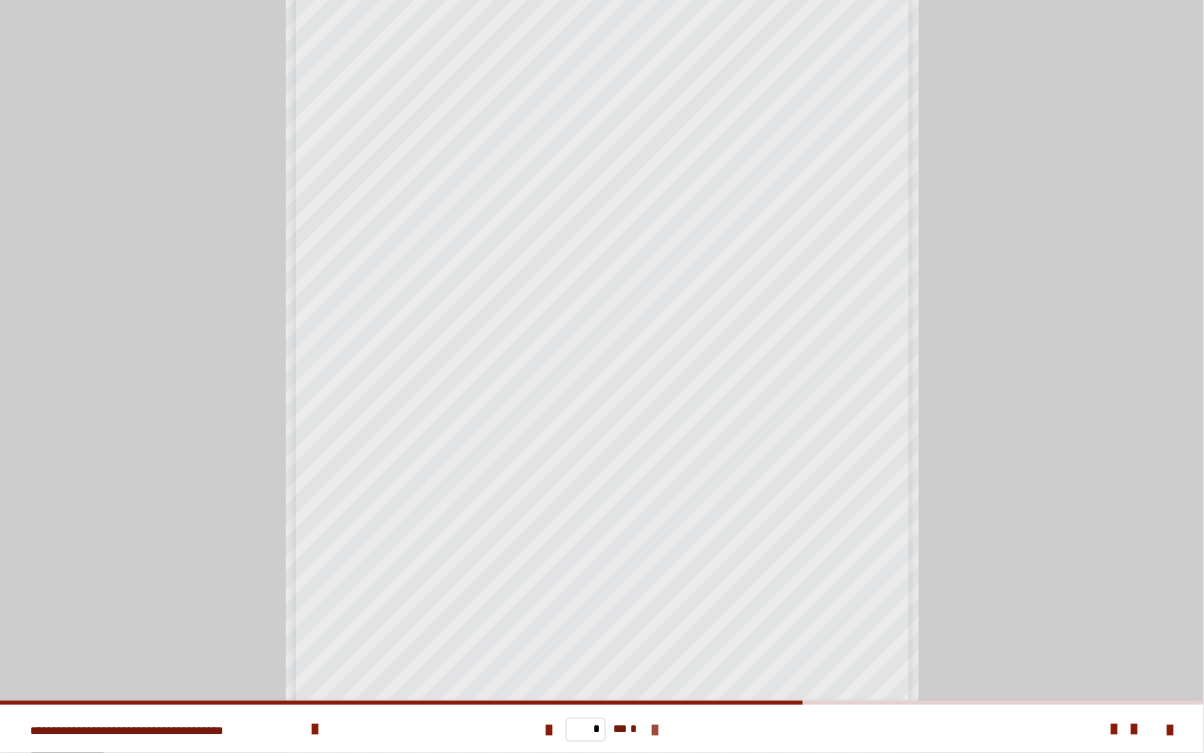 click at bounding box center (655, 730) 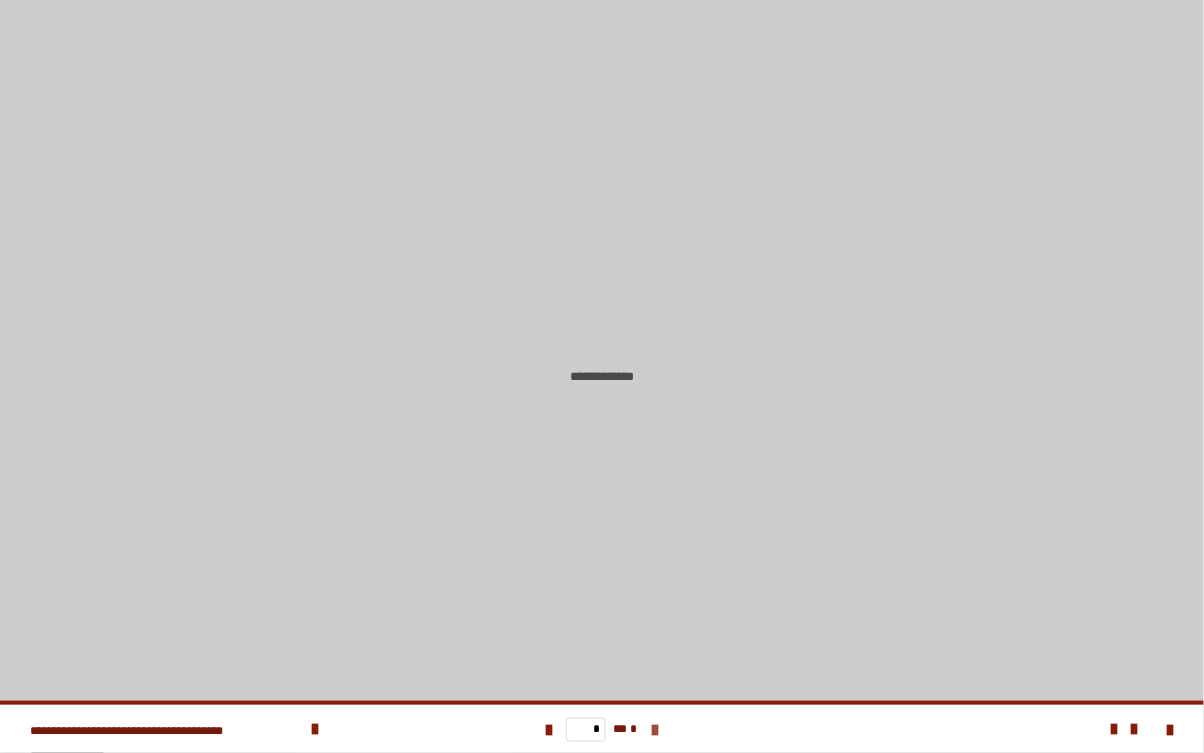 scroll, scrollTop: 0, scrollLeft: 0, axis: both 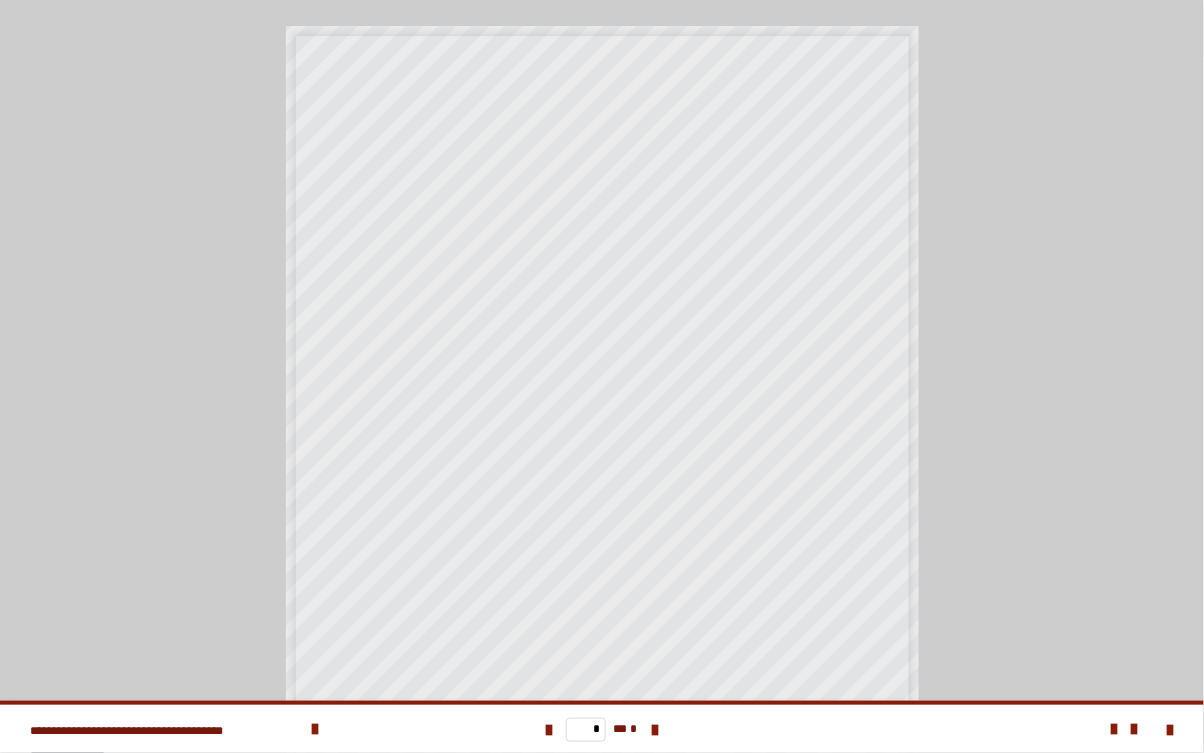 click on "* ** *" at bounding box center [602, 729] 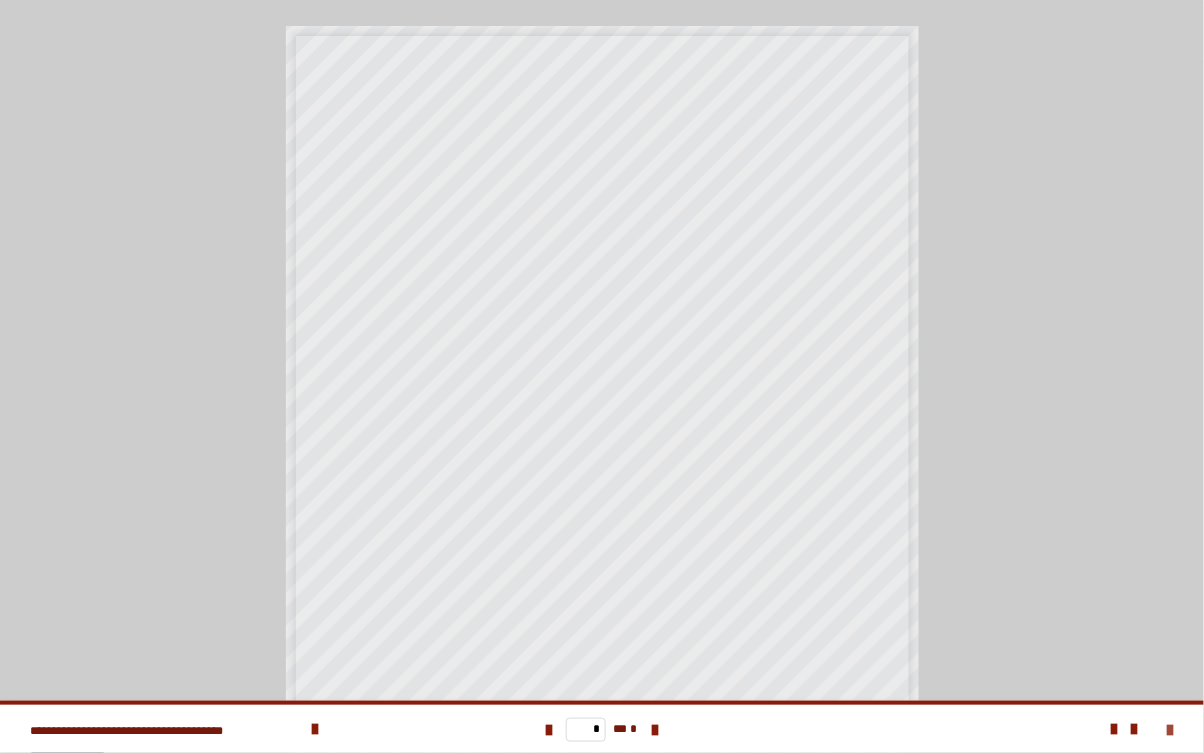 click at bounding box center [1171, 730] 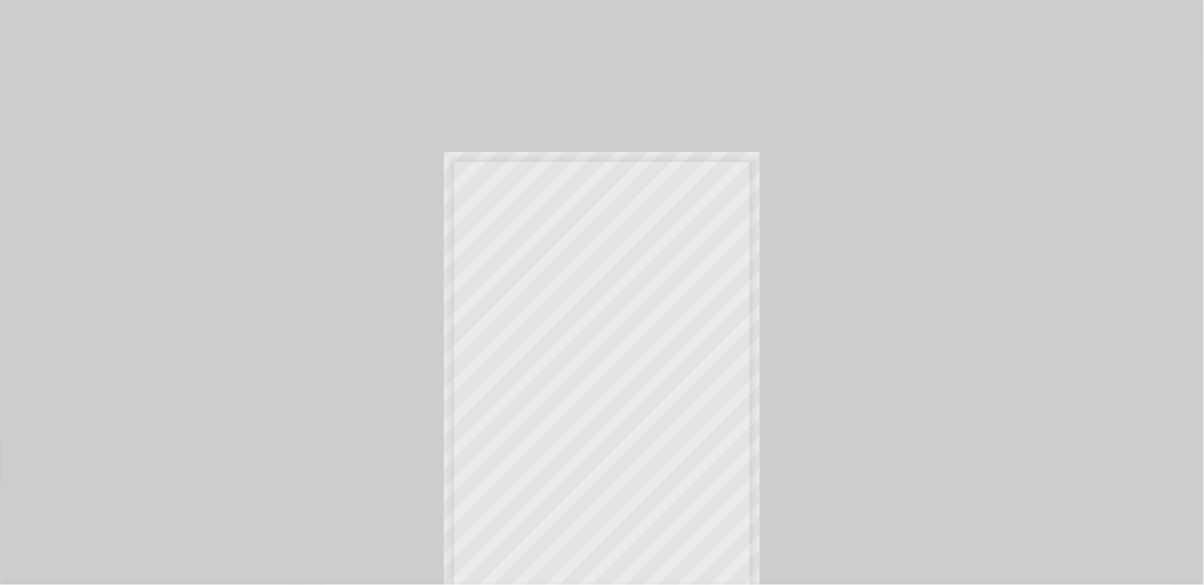 scroll, scrollTop: 124, scrollLeft: 0, axis: vertical 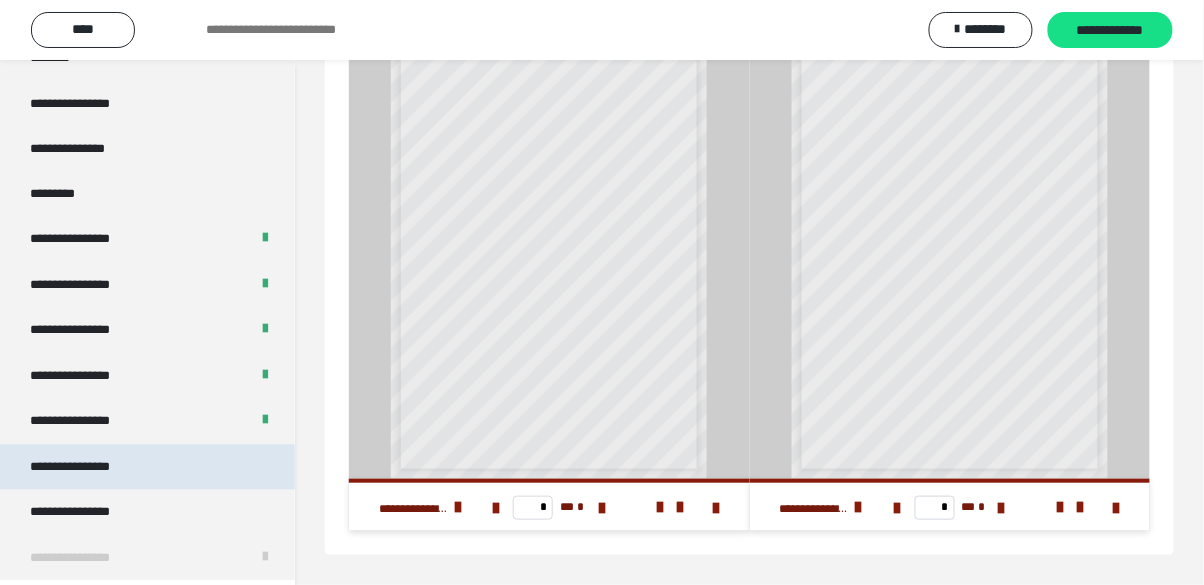 click on "**********" at bounding box center (87, 468) 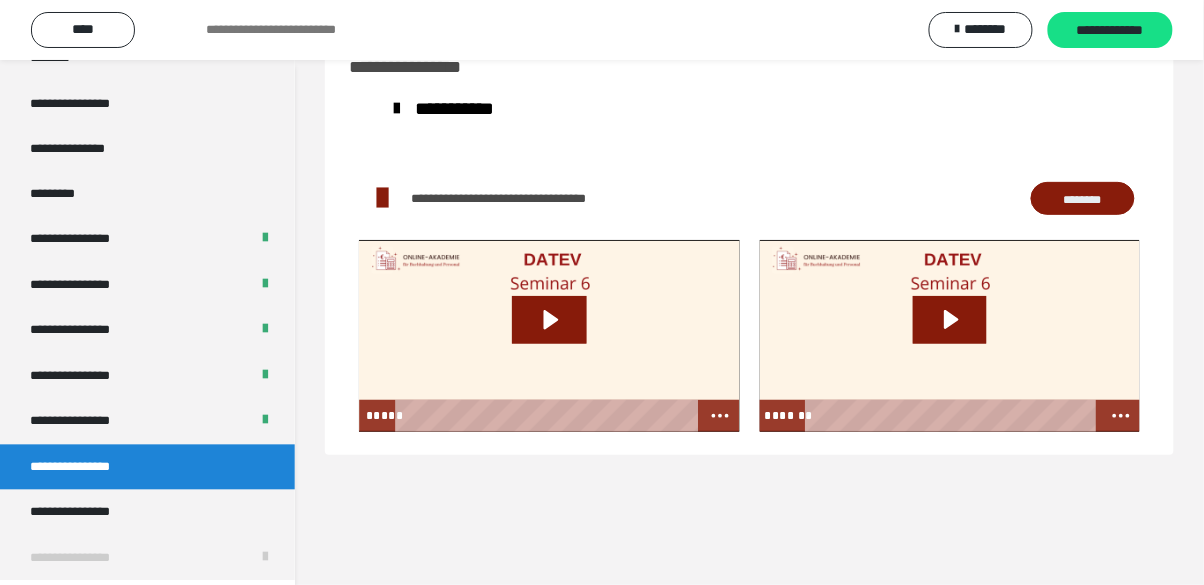 scroll, scrollTop: 60, scrollLeft: 0, axis: vertical 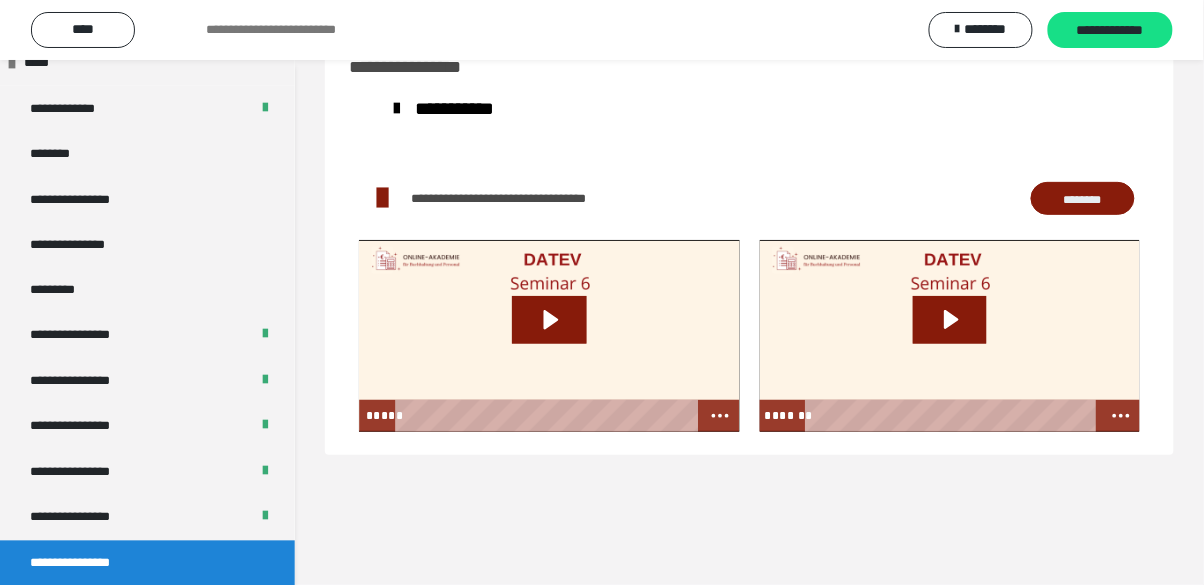 click on "**********" at bounding box center [87, 609] 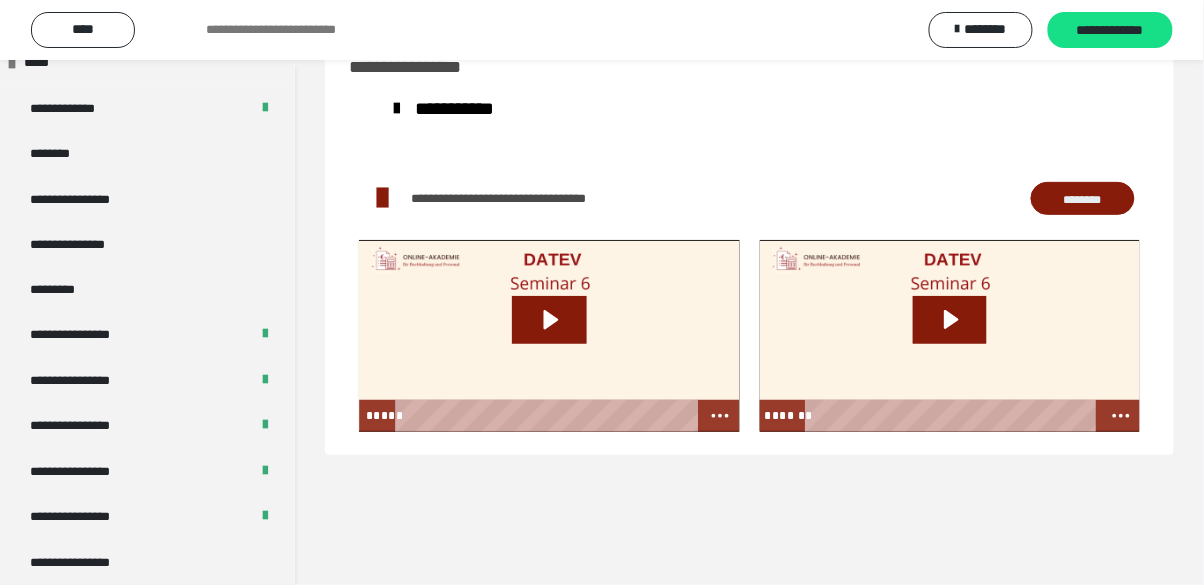 scroll, scrollTop: 2378, scrollLeft: 0, axis: vertical 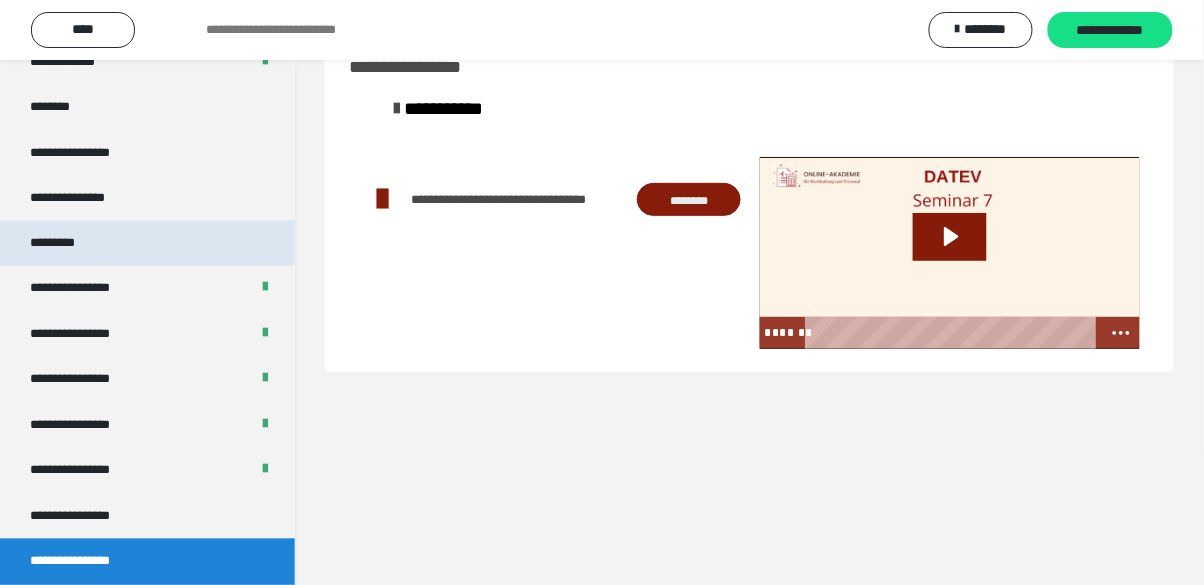 click on "*********" at bounding box center (68, 244) 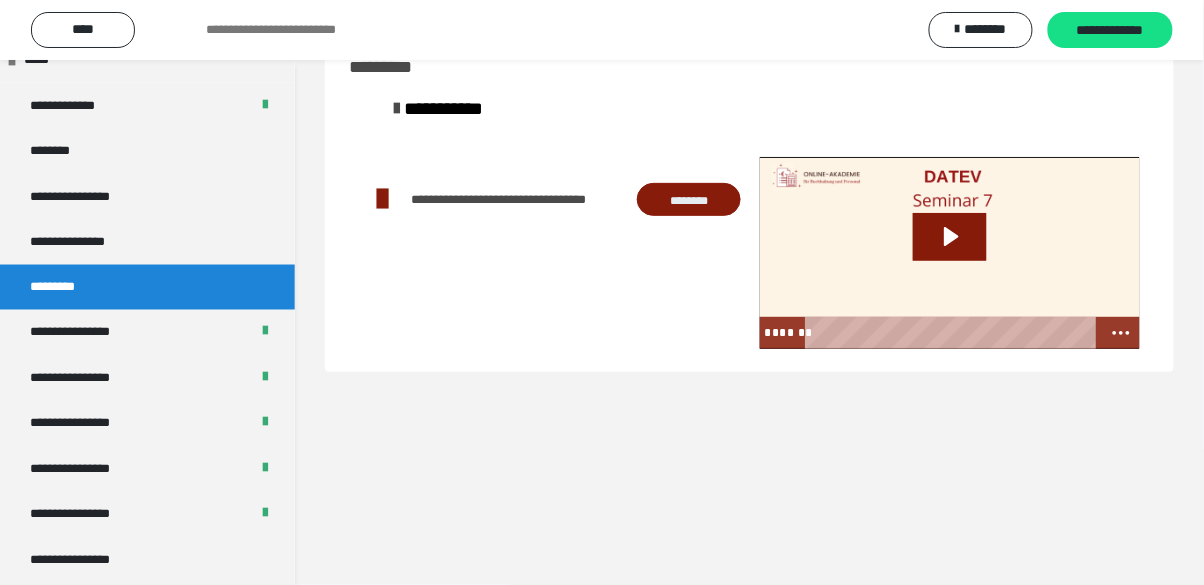 scroll, scrollTop: 2331, scrollLeft: 0, axis: vertical 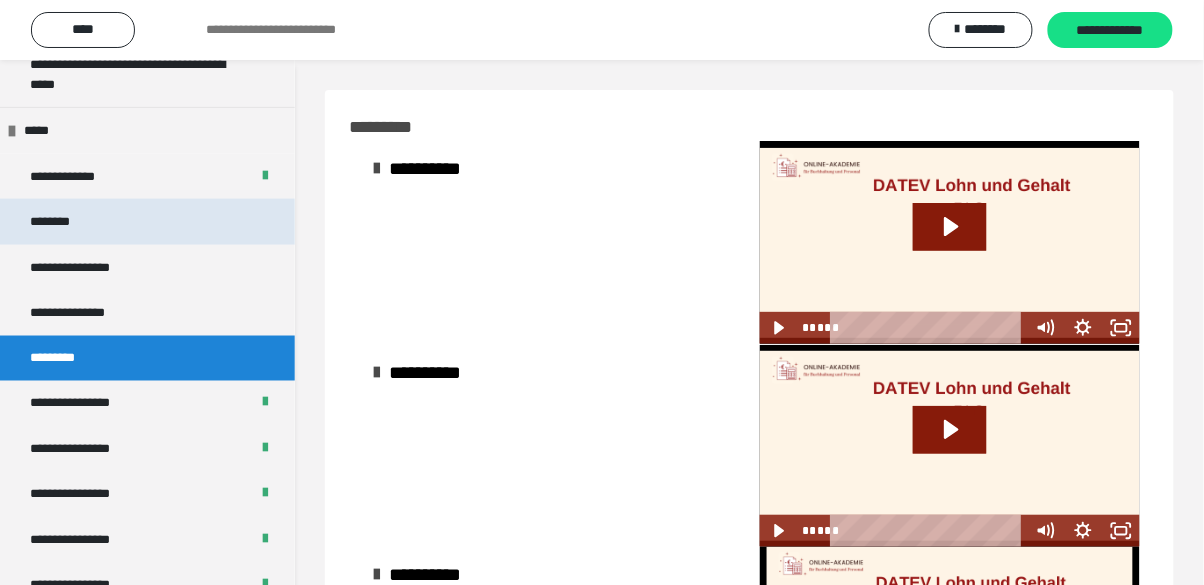 click on "********" at bounding box center (59, 222) 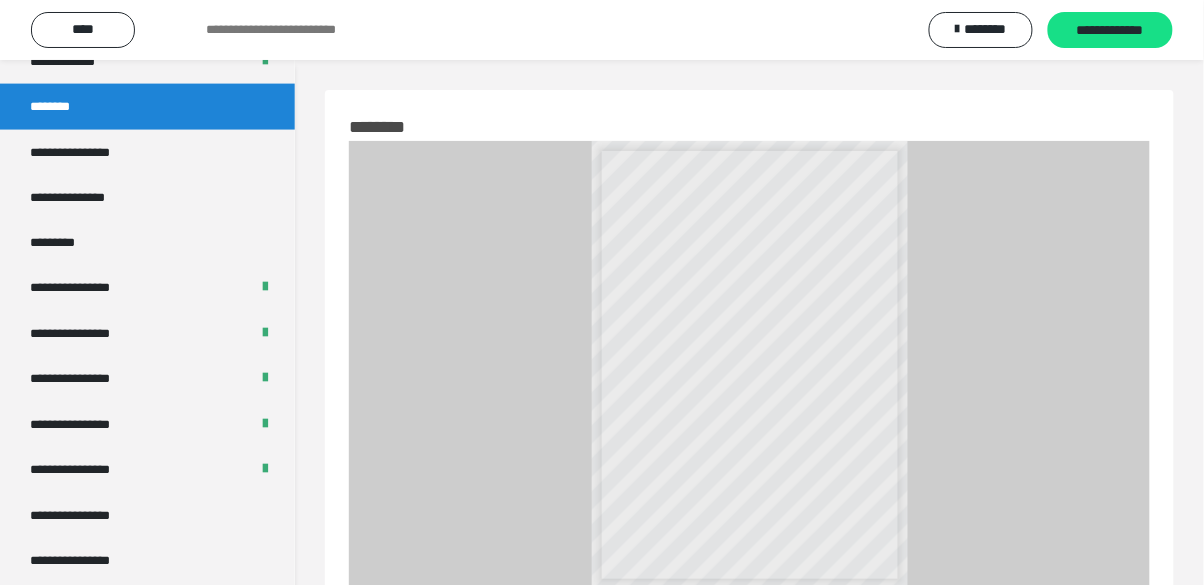 scroll, scrollTop: 2427, scrollLeft: 0, axis: vertical 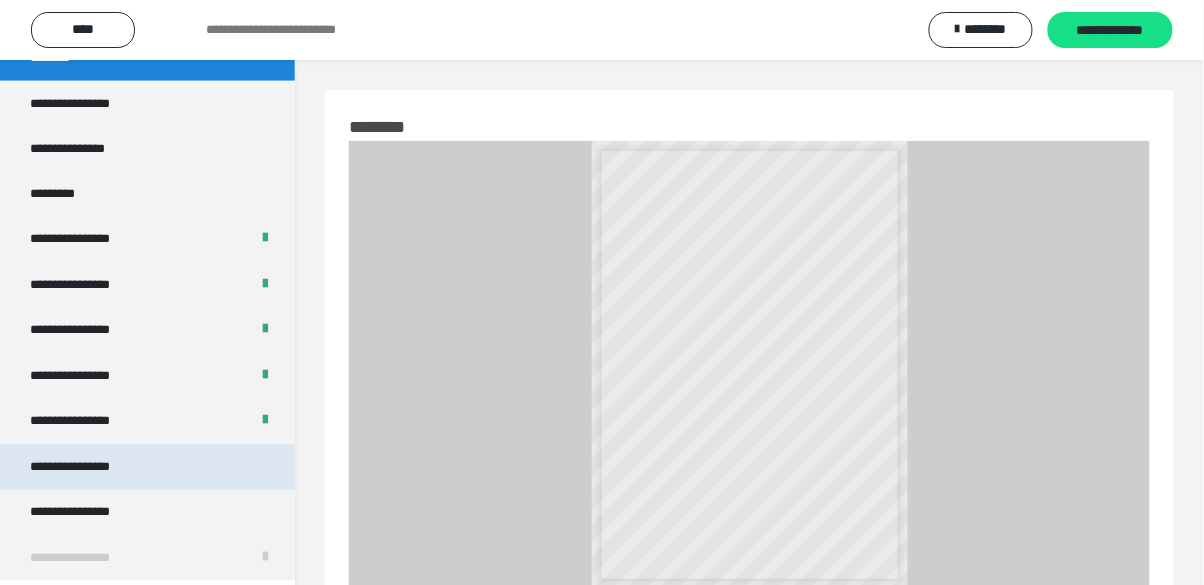 click on "**********" at bounding box center (87, 468) 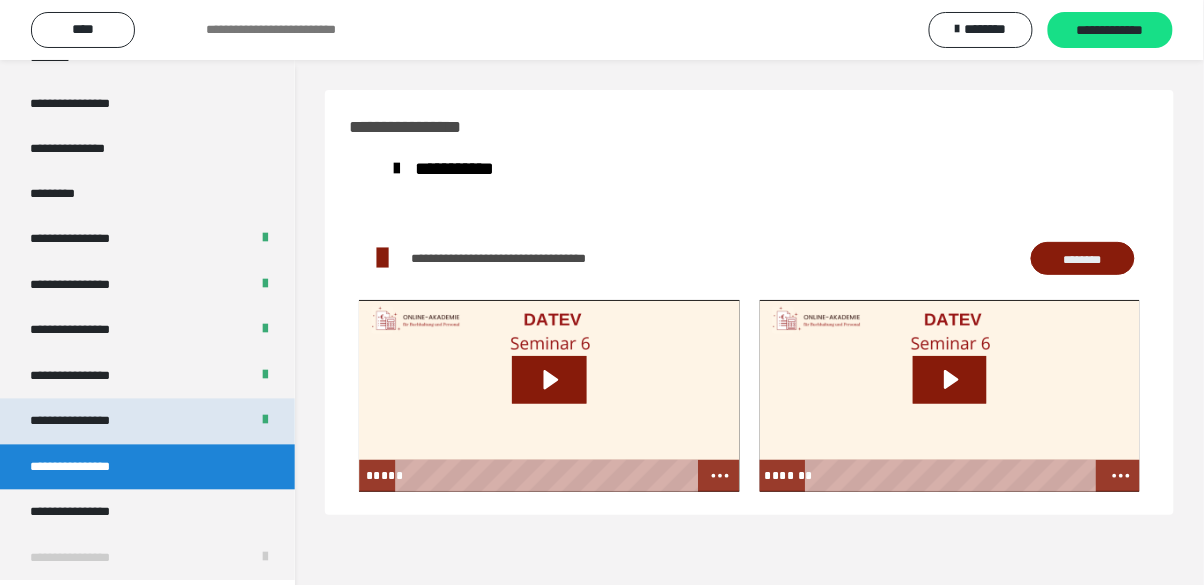 click on "**********" at bounding box center (87, 422) 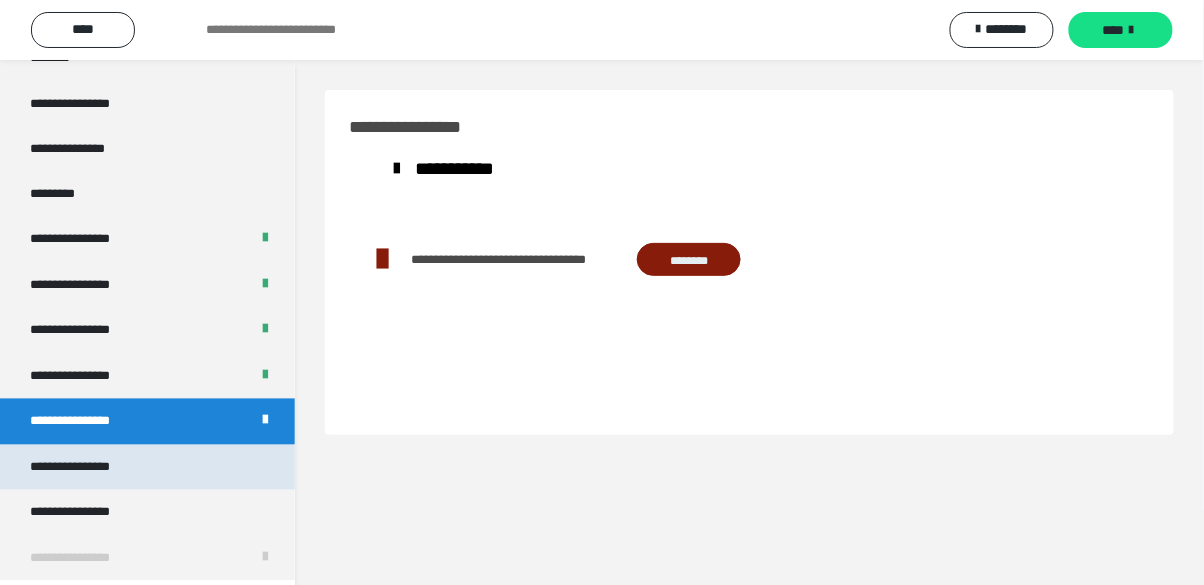 click on "**********" at bounding box center [87, 468] 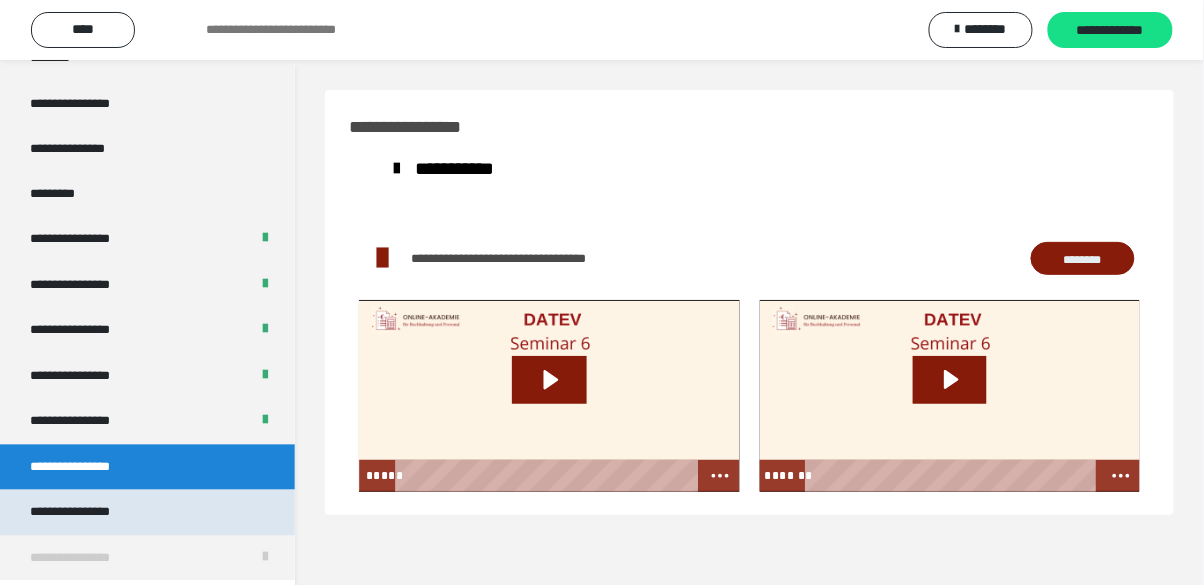 click on "**********" at bounding box center (87, 513) 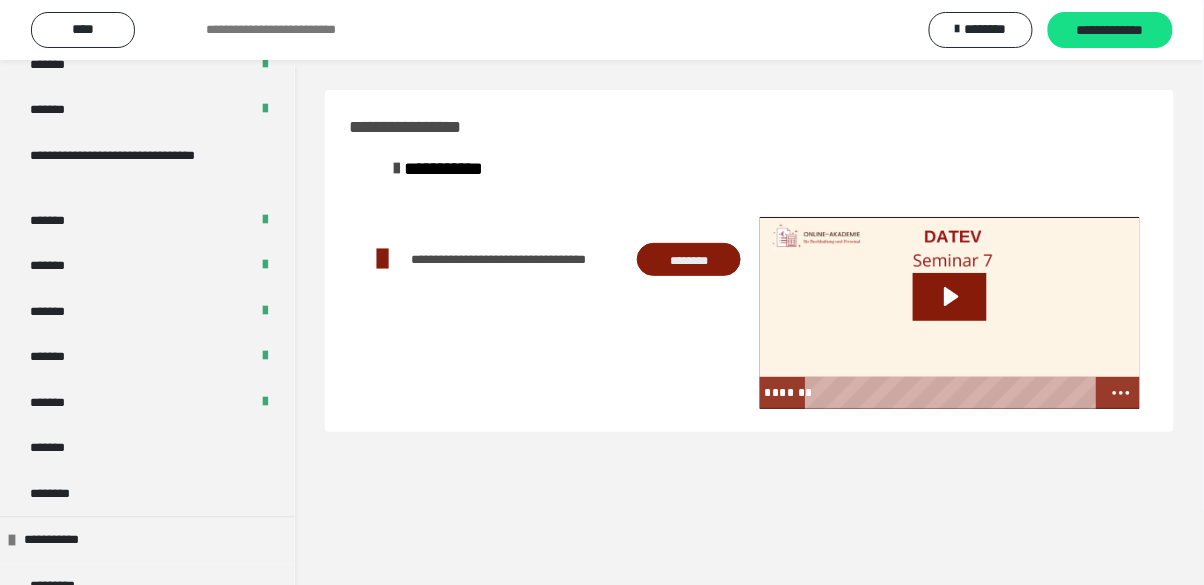 scroll, scrollTop: 893, scrollLeft: 0, axis: vertical 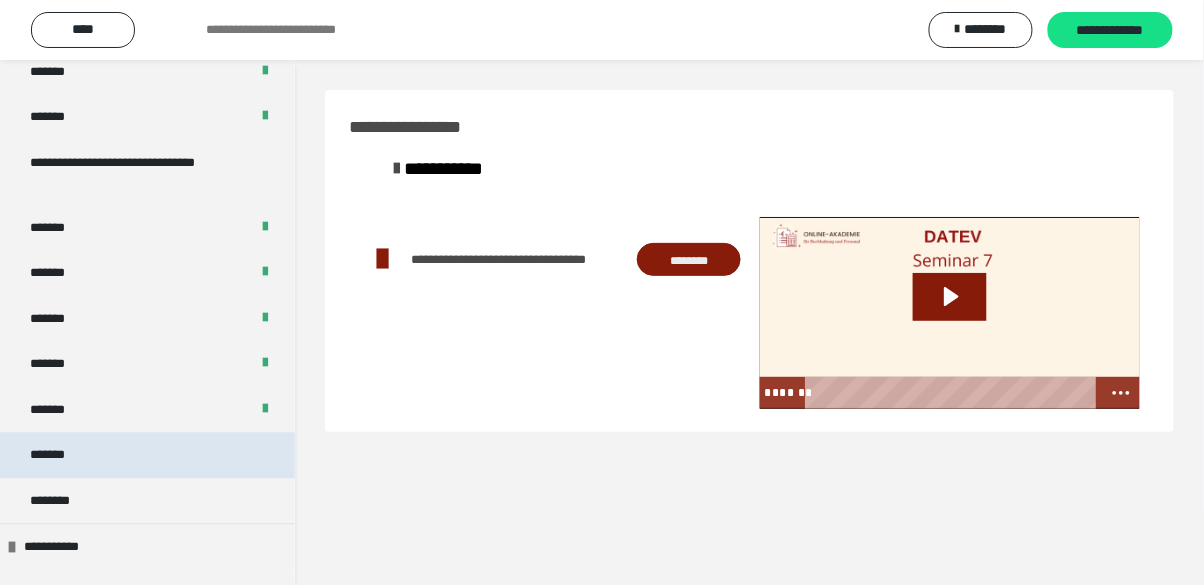 click on "*******" at bounding box center (147, 456) 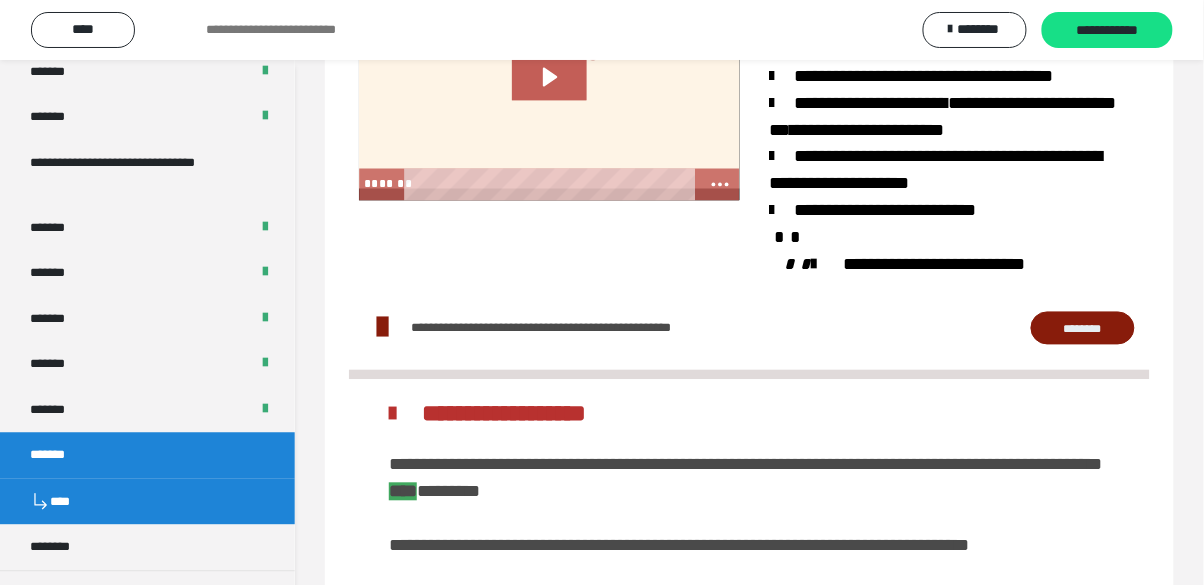 scroll, scrollTop: 2400, scrollLeft: 0, axis: vertical 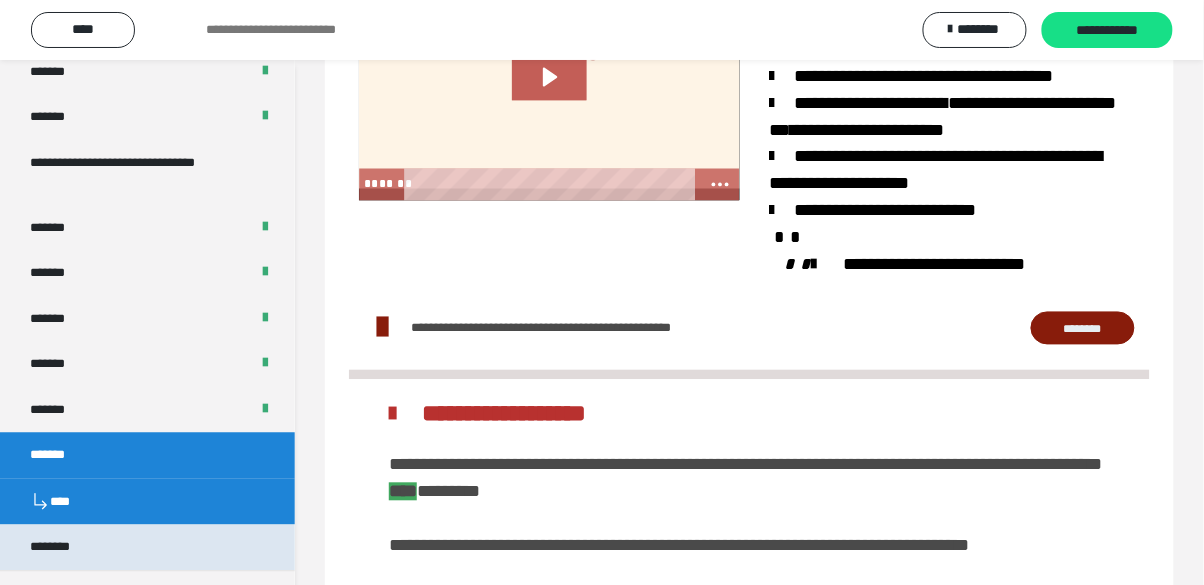 click on "********" at bounding box center [65, 548] 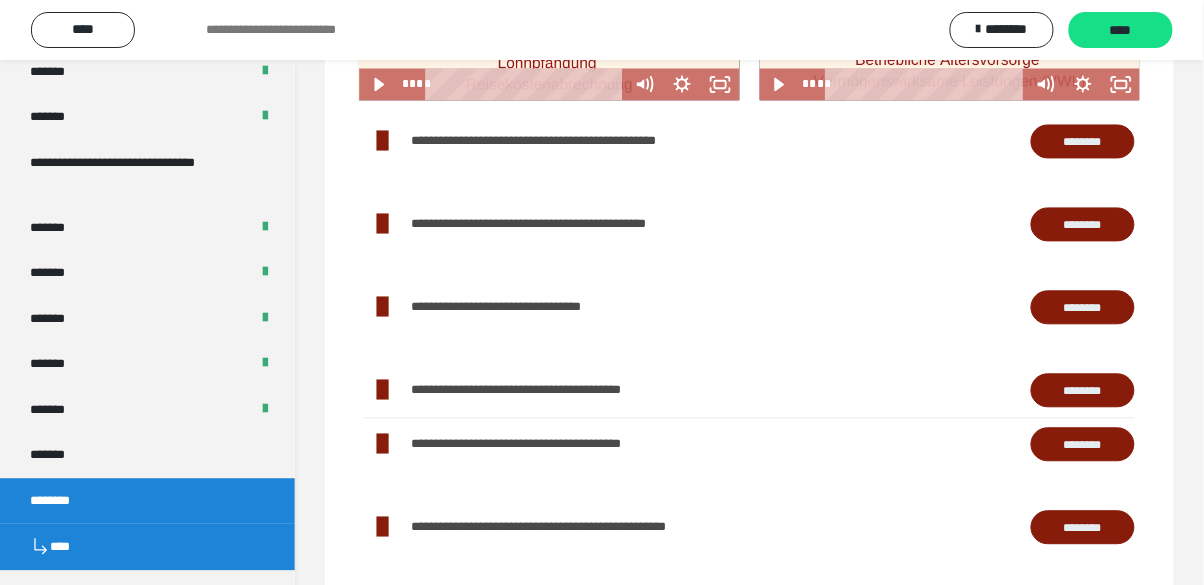 scroll, scrollTop: 799, scrollLeft: 0, axis: vertical 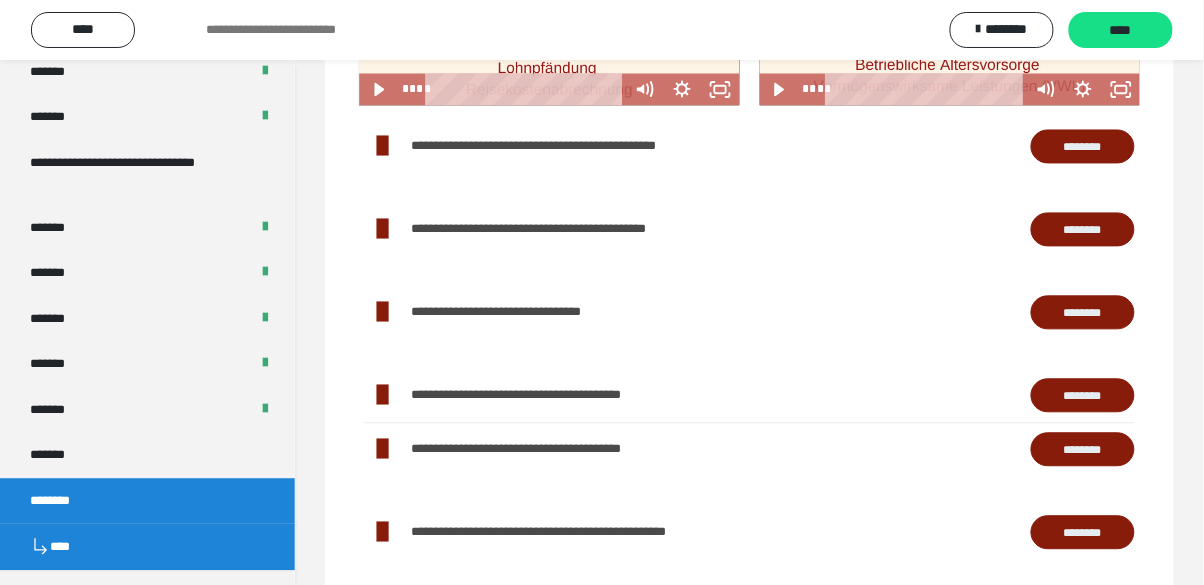 click on "********" at bounding box center [1083, 147] 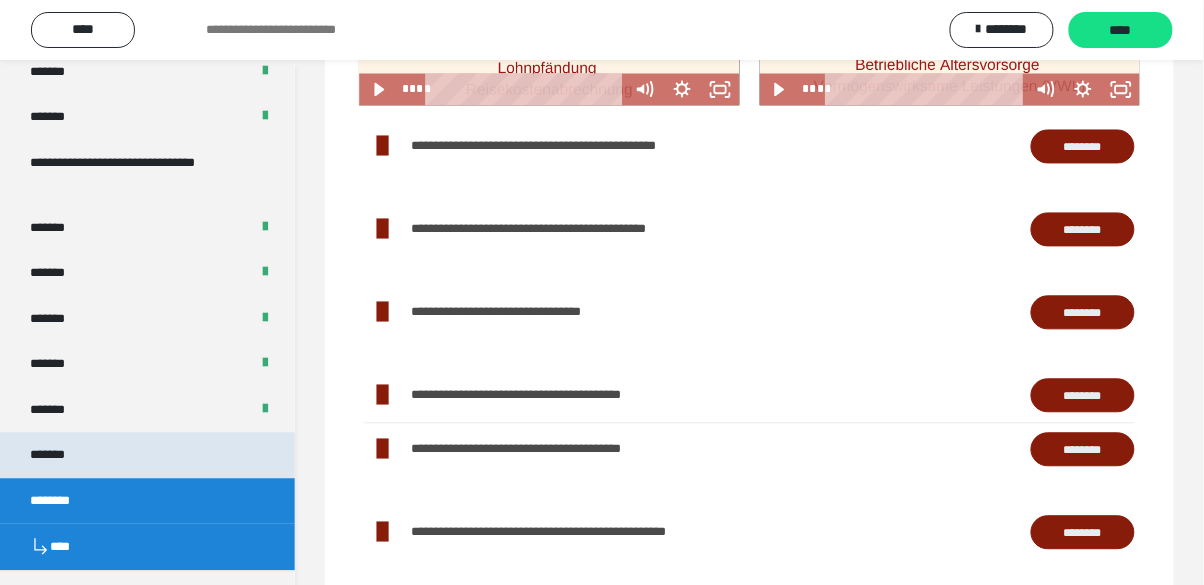 click on "*******" at bounding box center (62, 456) 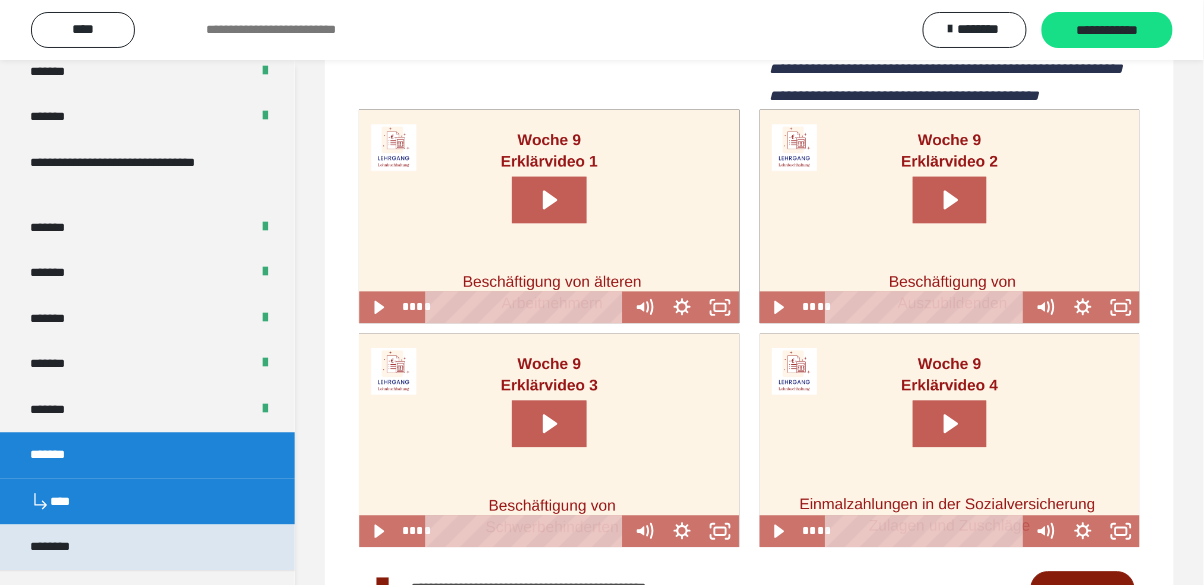 click on "********" at bounding box center [65, 548] 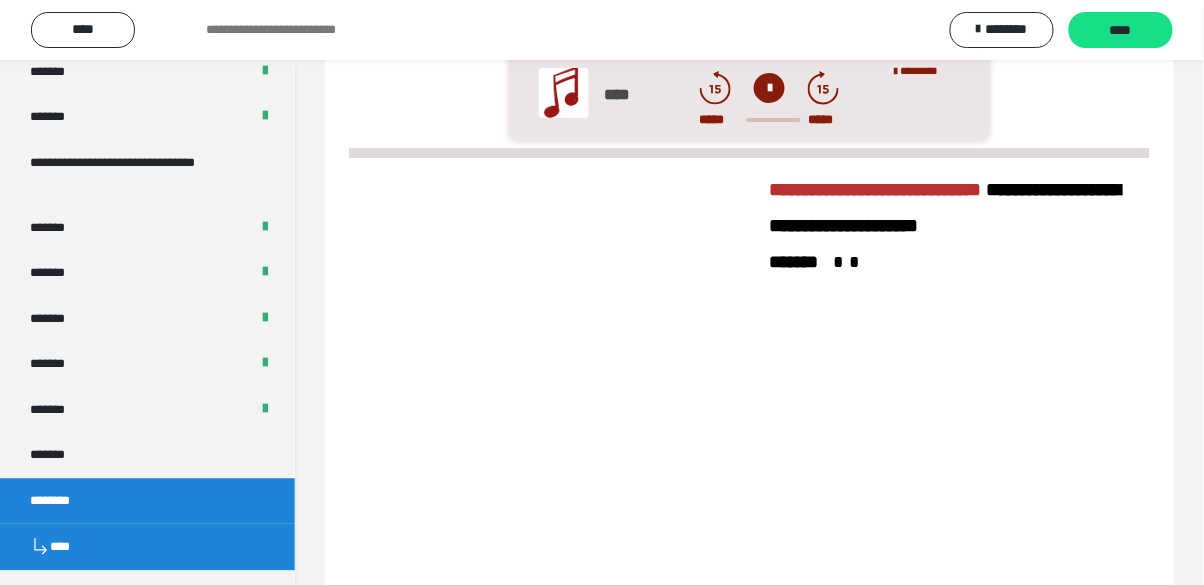 scroll, scrollTop: 1667, scrollLeft: 0, axis: vertical 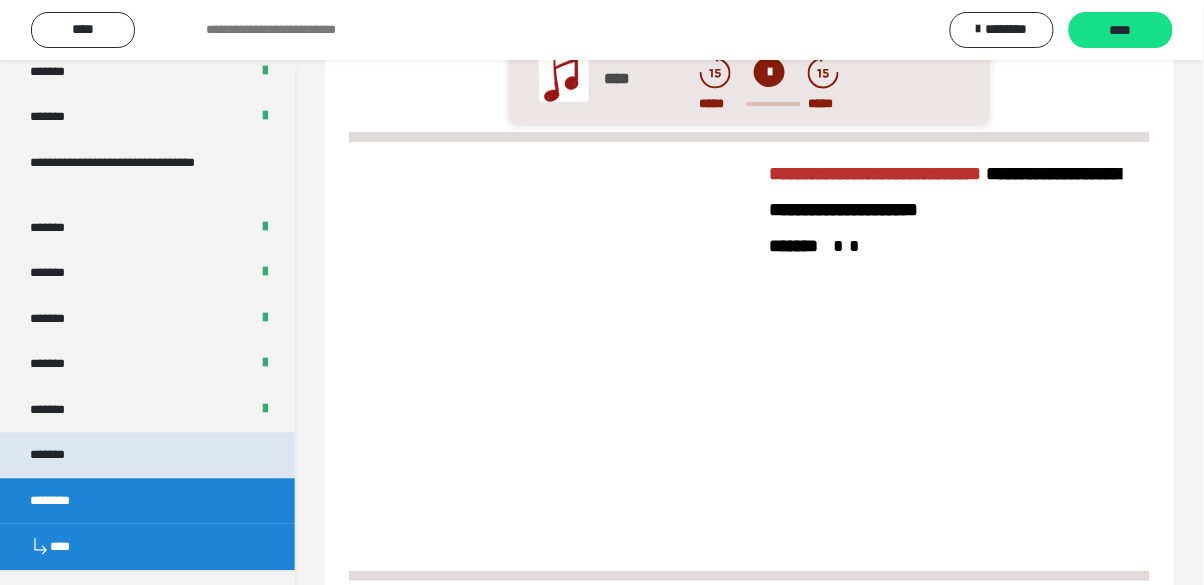 click on "*******" at bounding box center (147, 456) 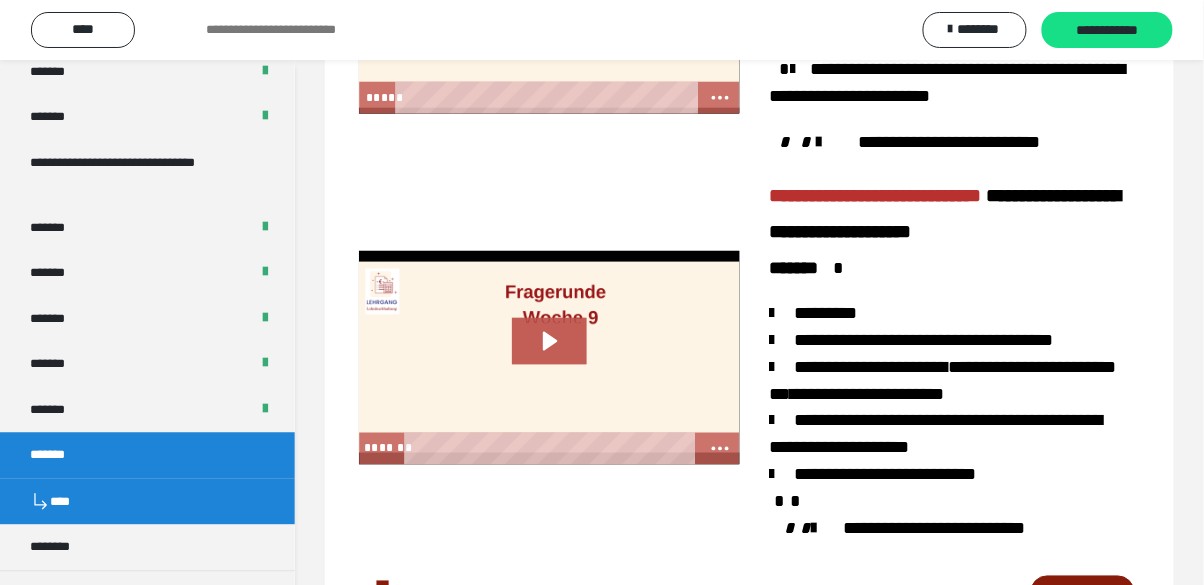 scroll, scrollTop: 2139, scrollLeft: 0, axis: vertical 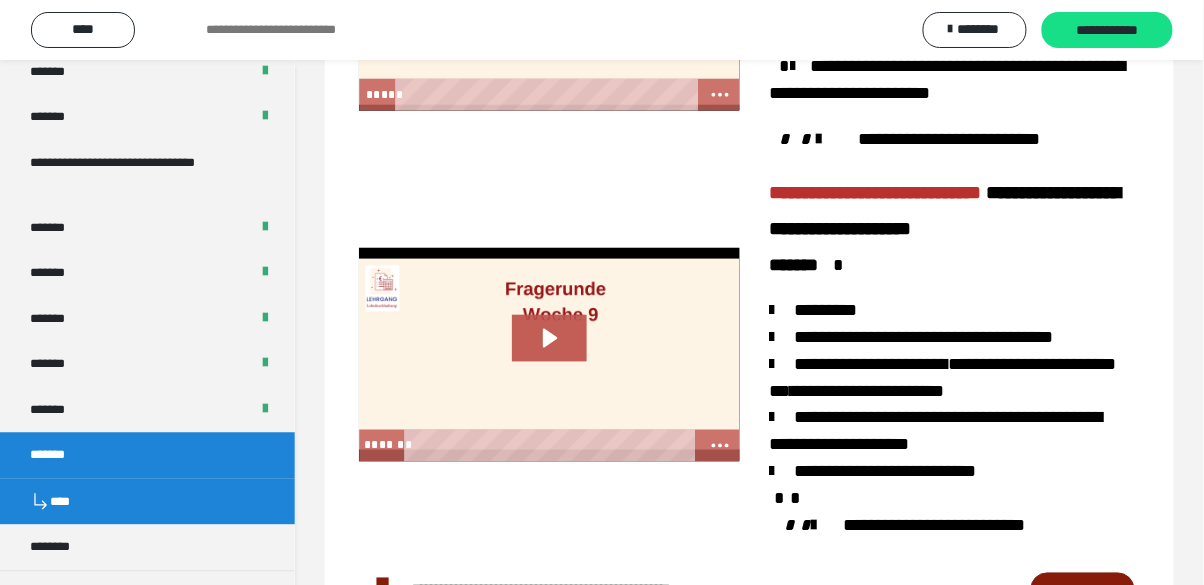 click 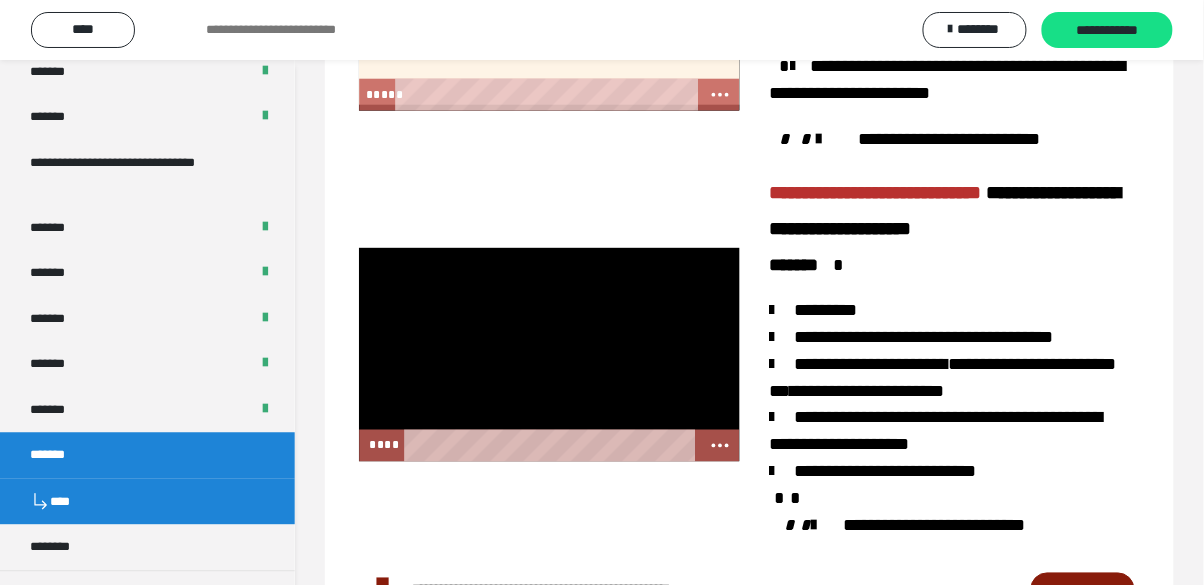click at bounding box center (549, 355) 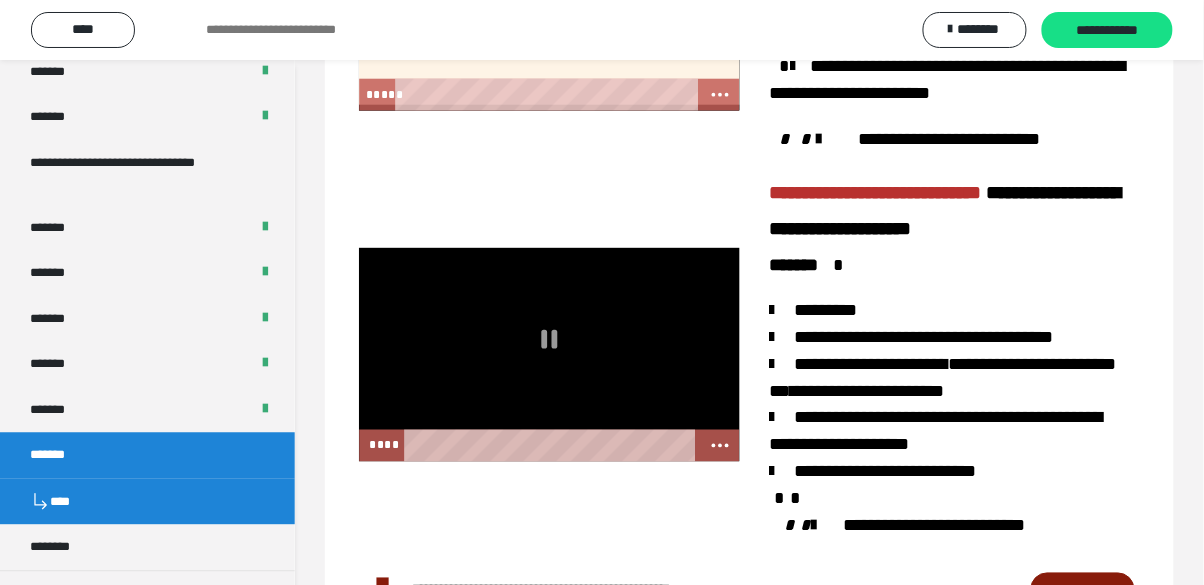 click at bounding box center [549, 355] 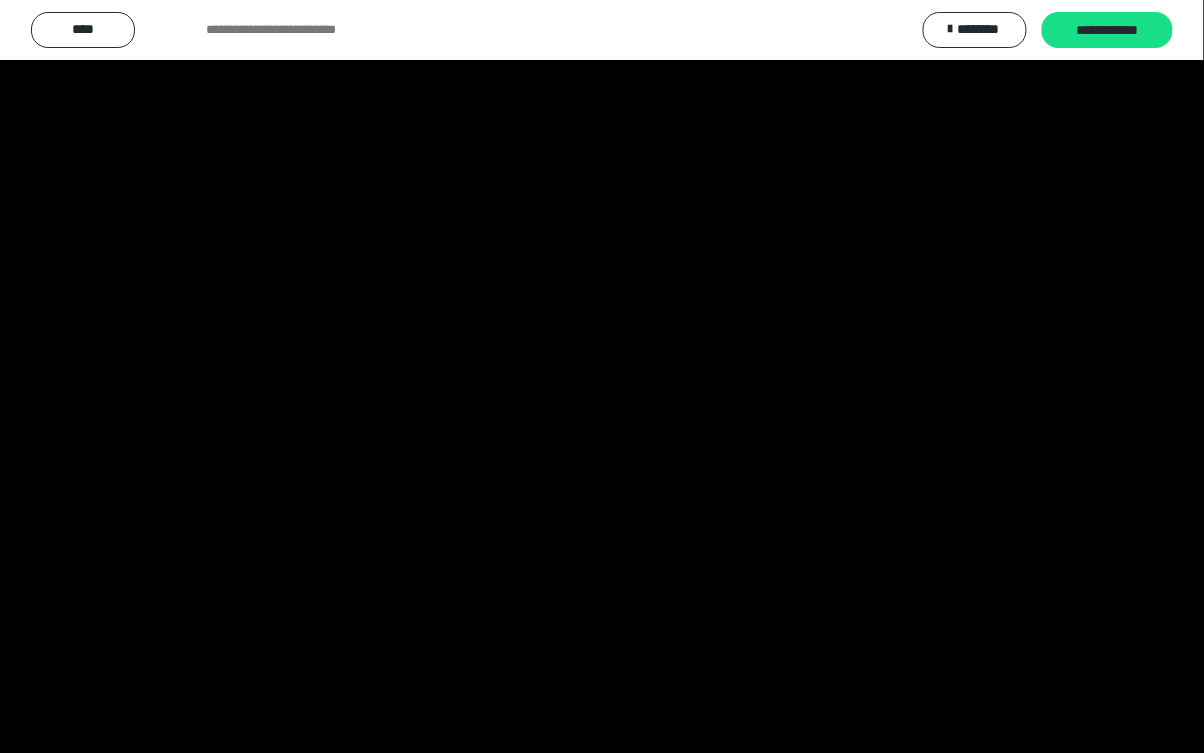 click at bounding box center [602, 376] 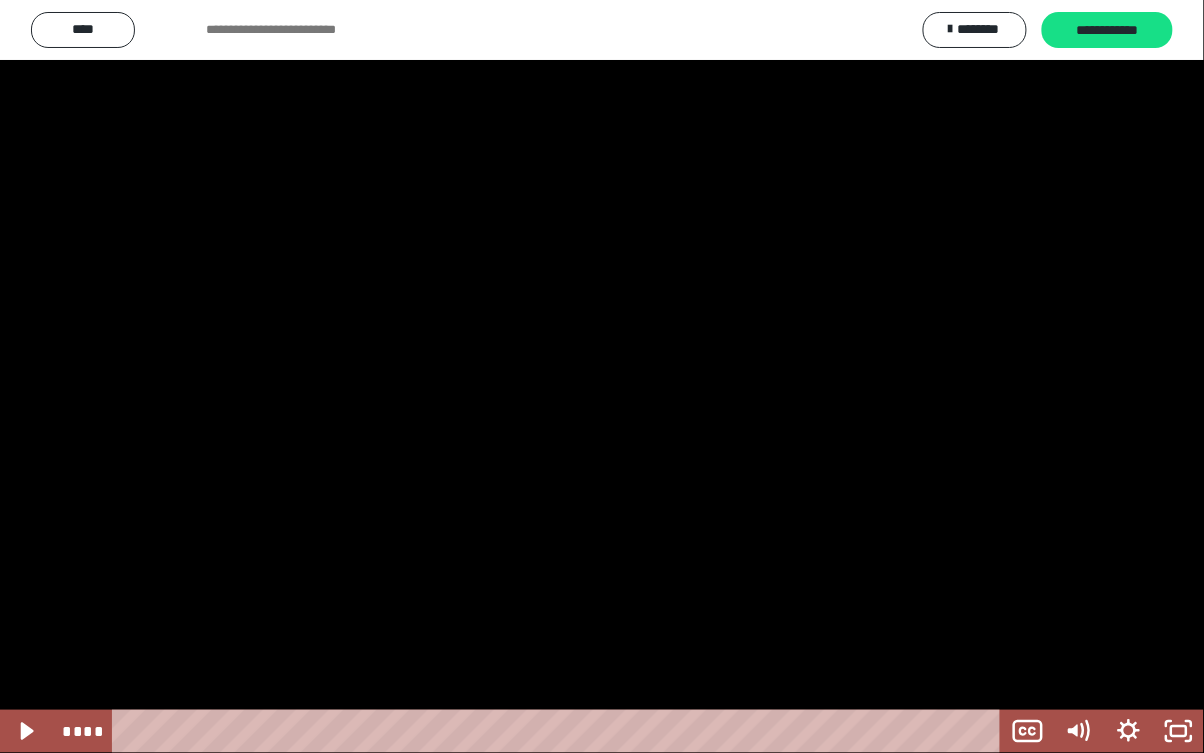 click 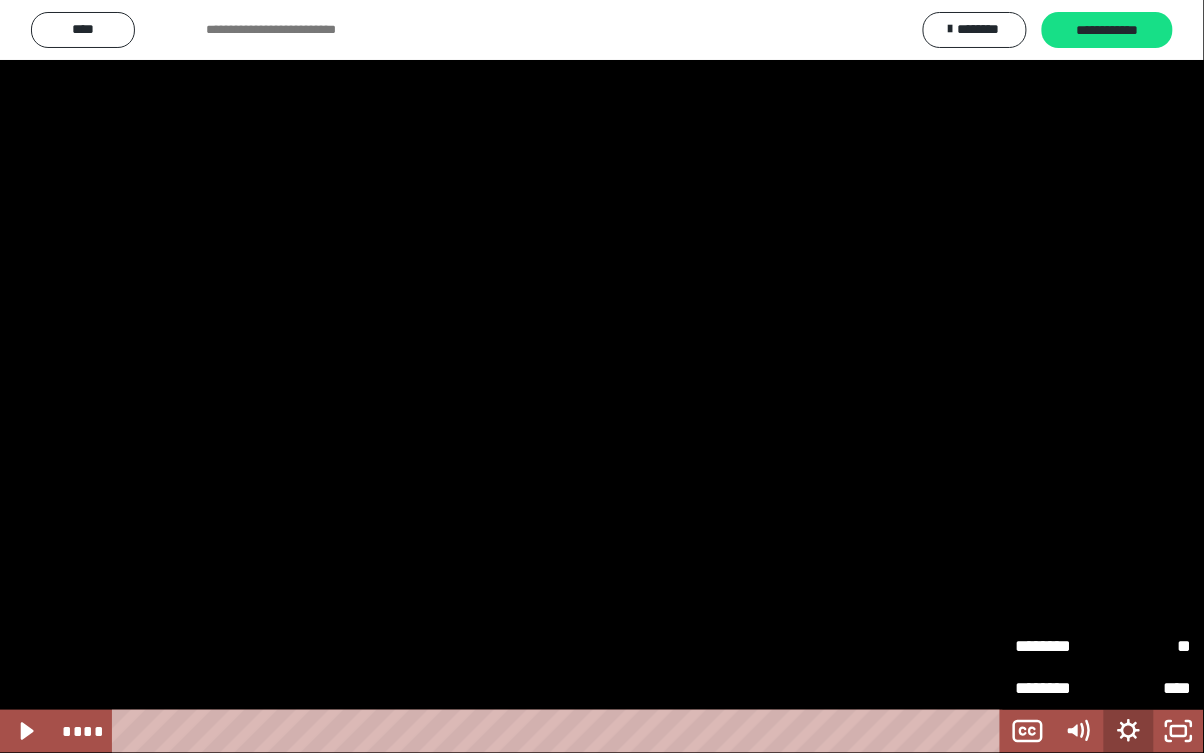 click on "**" at bounding box center (1148, 646) 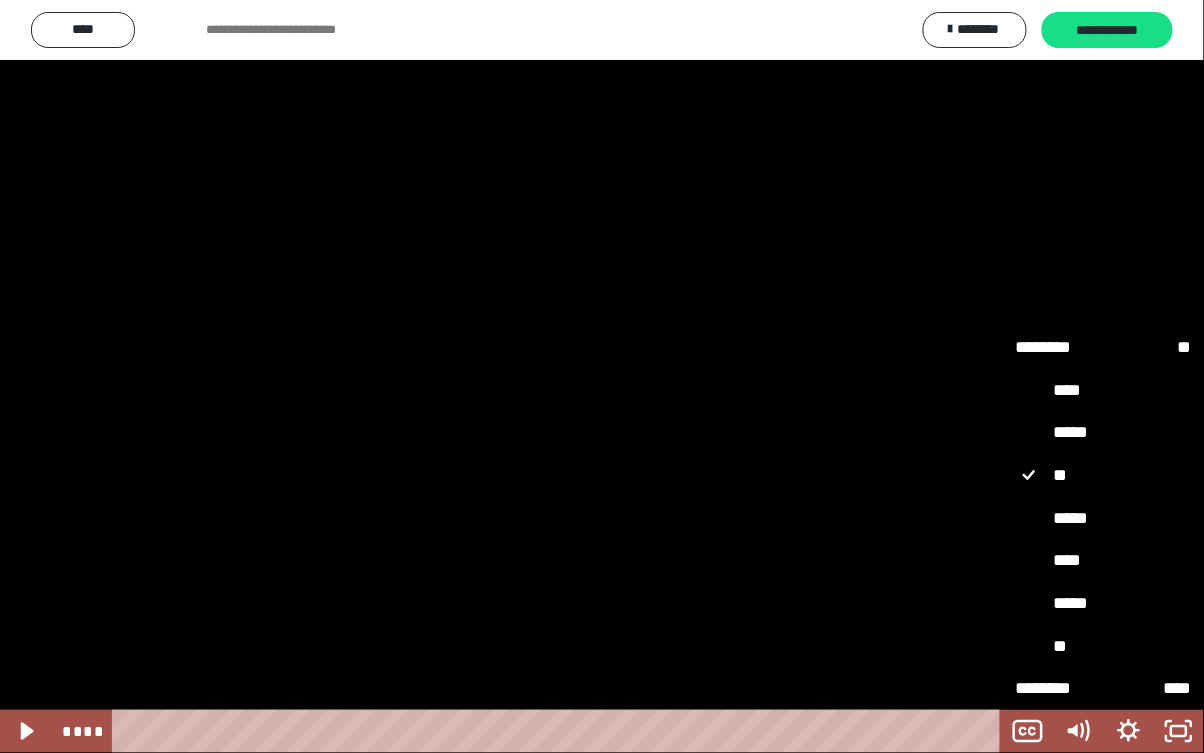 click on "*****" at bounding box center [1103, 518] 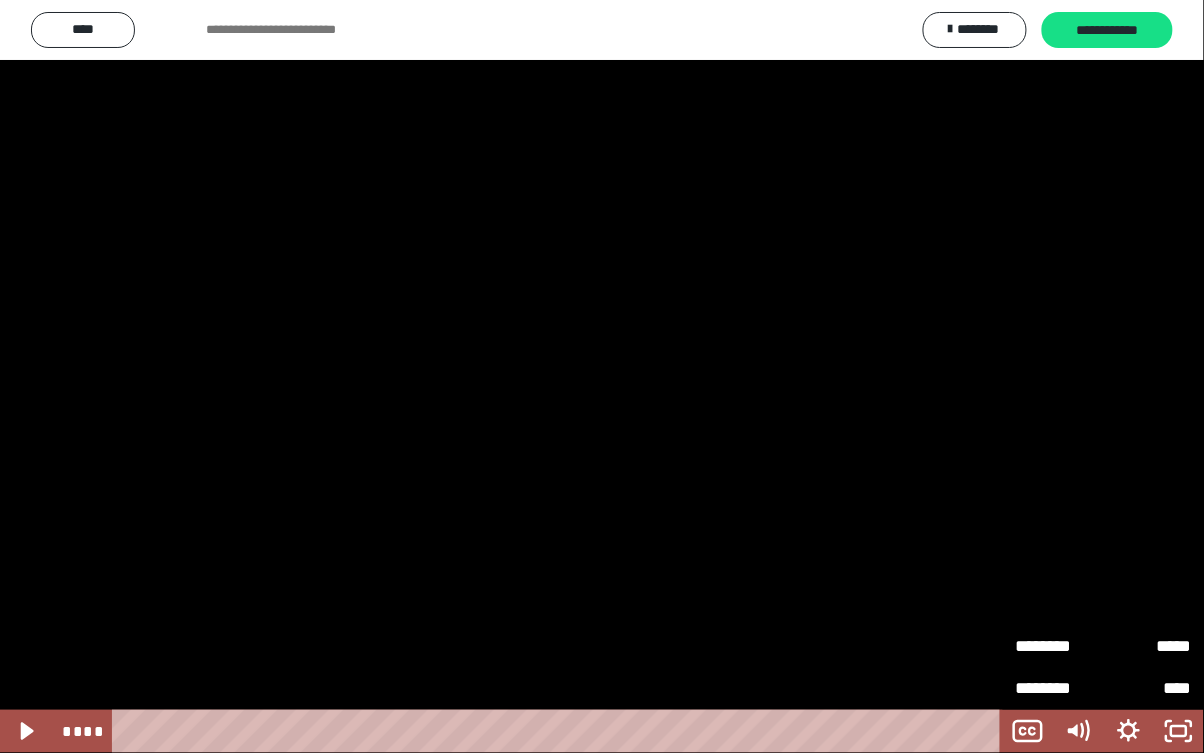 click on "*****" at bounding box center (1148, 646) 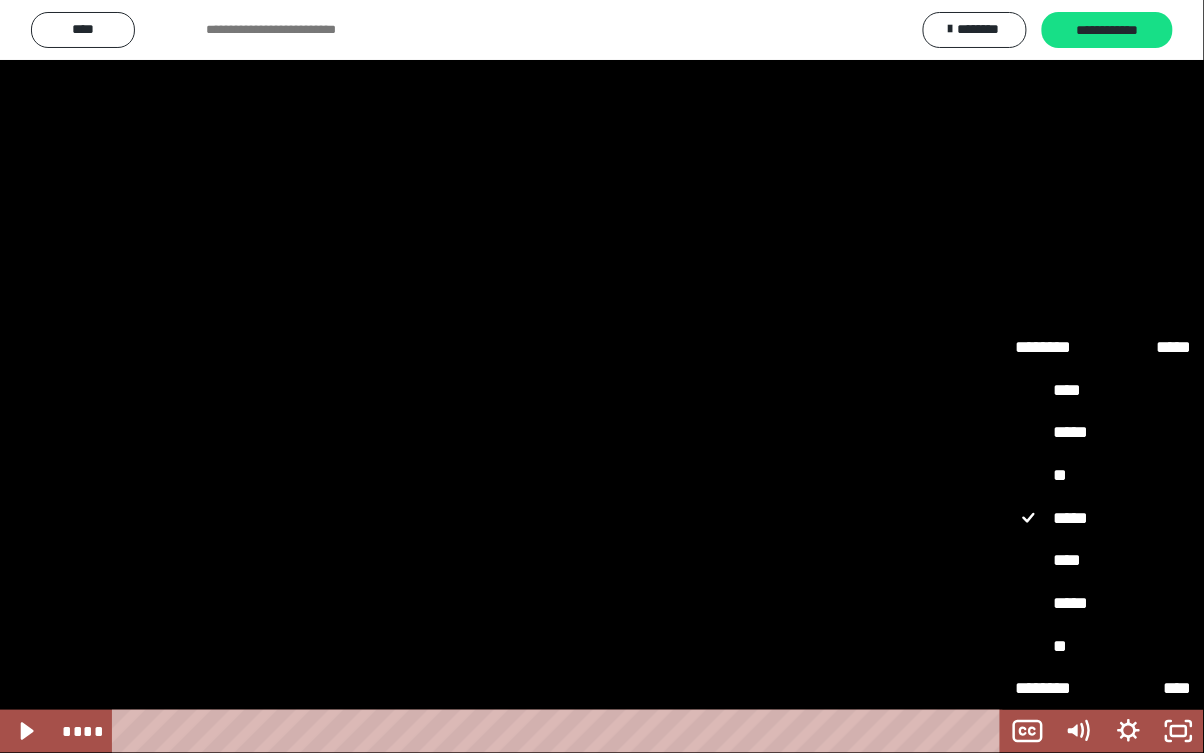 click on "****" at bounding box center (1103, 560) 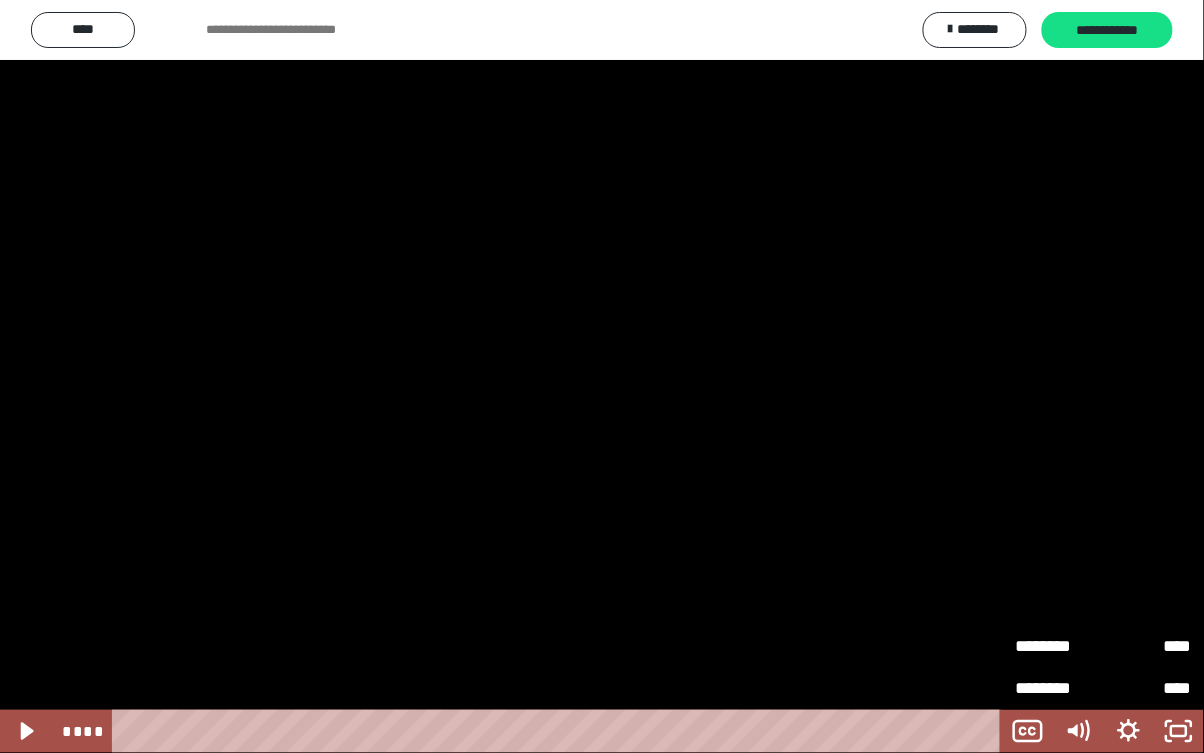 click on "****" at bounding box center [1148, 688] 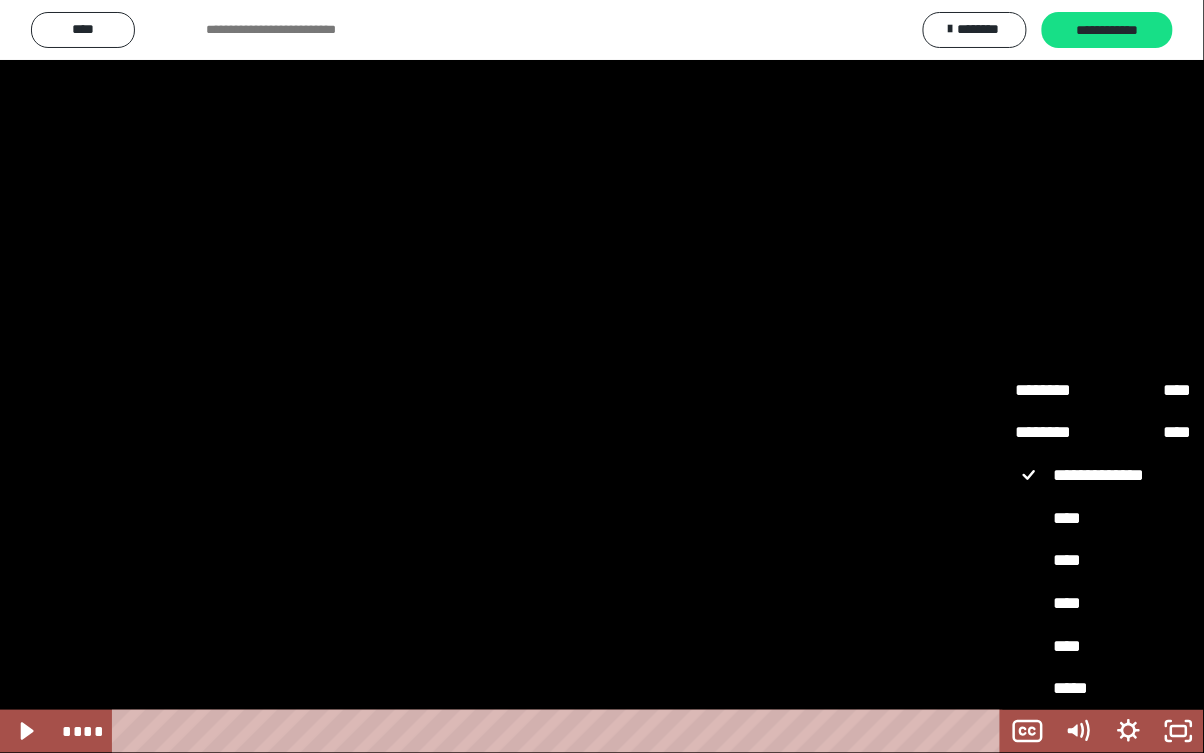 click on "*****" at bounding box center [1103, 688] 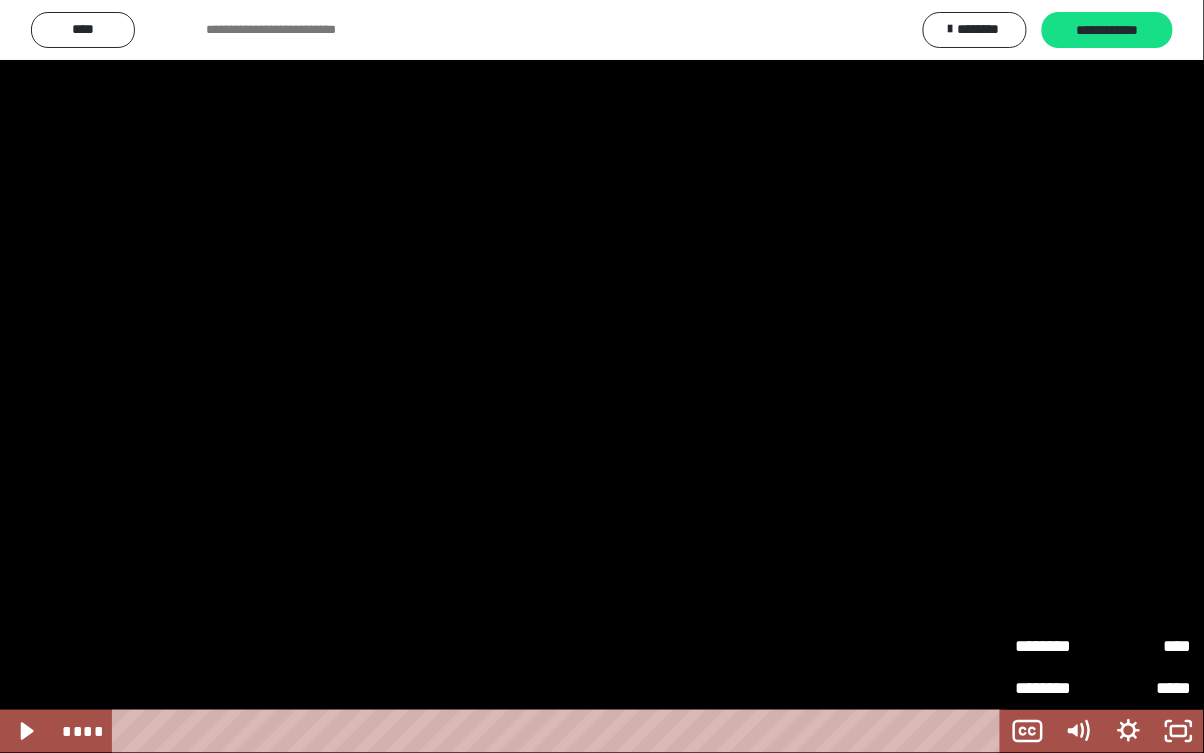 click at bounding box center [602, 376] 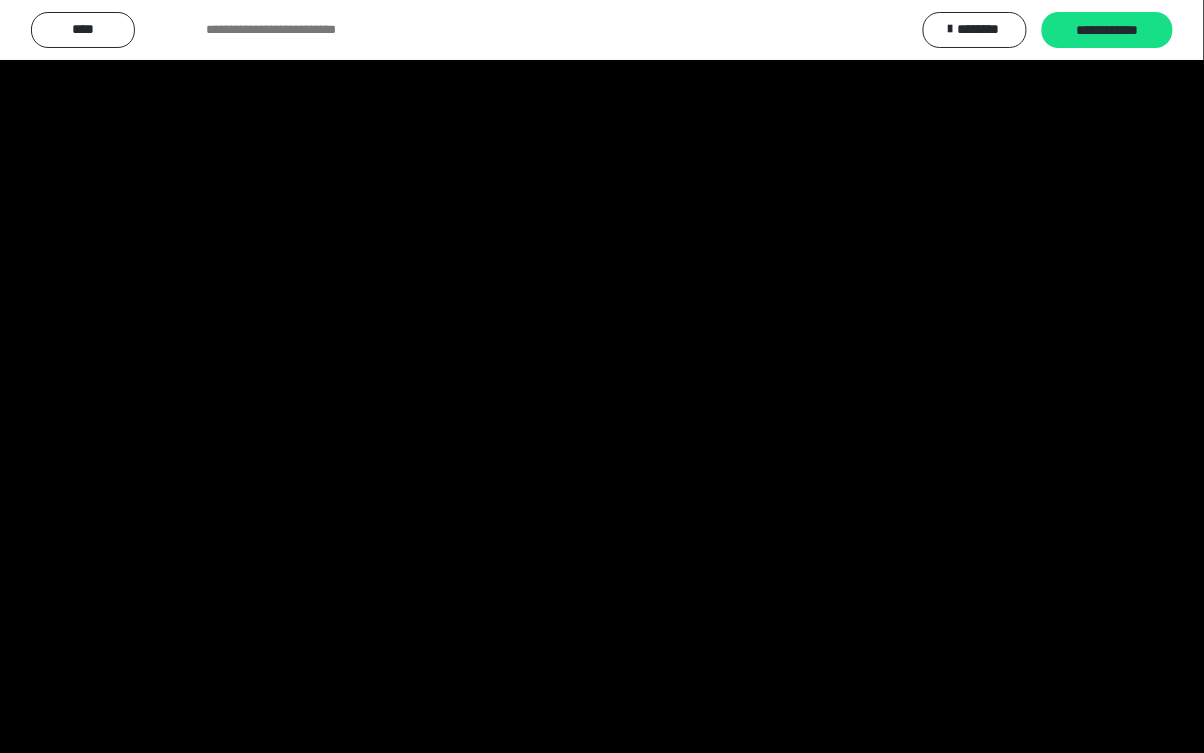 click at bounding box center (602, 376) 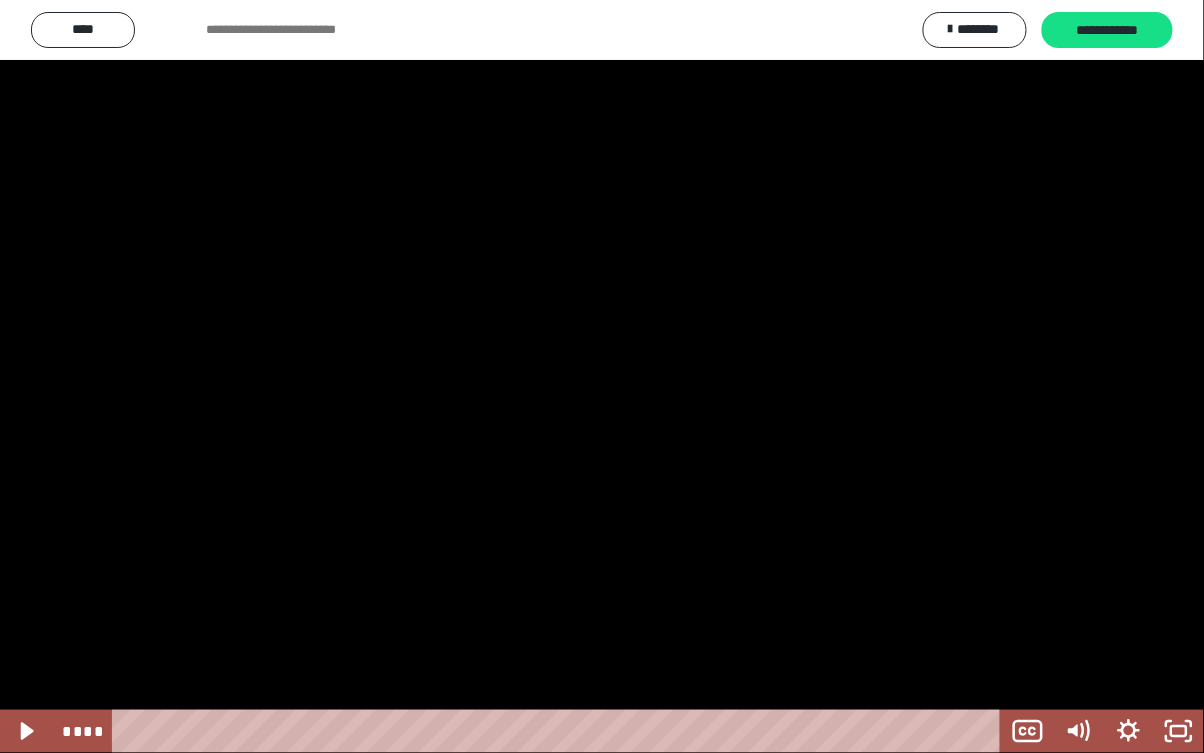 click at bounding box center [602, 376] 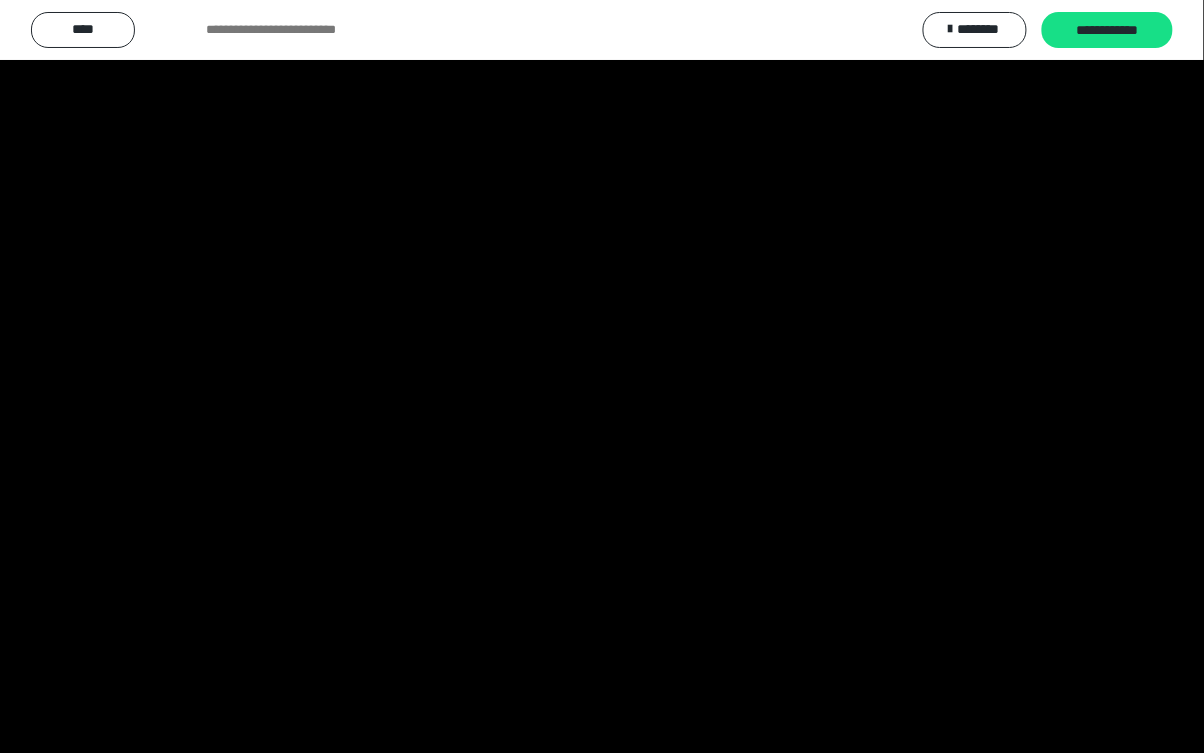 click at bounding box center [602, 376] 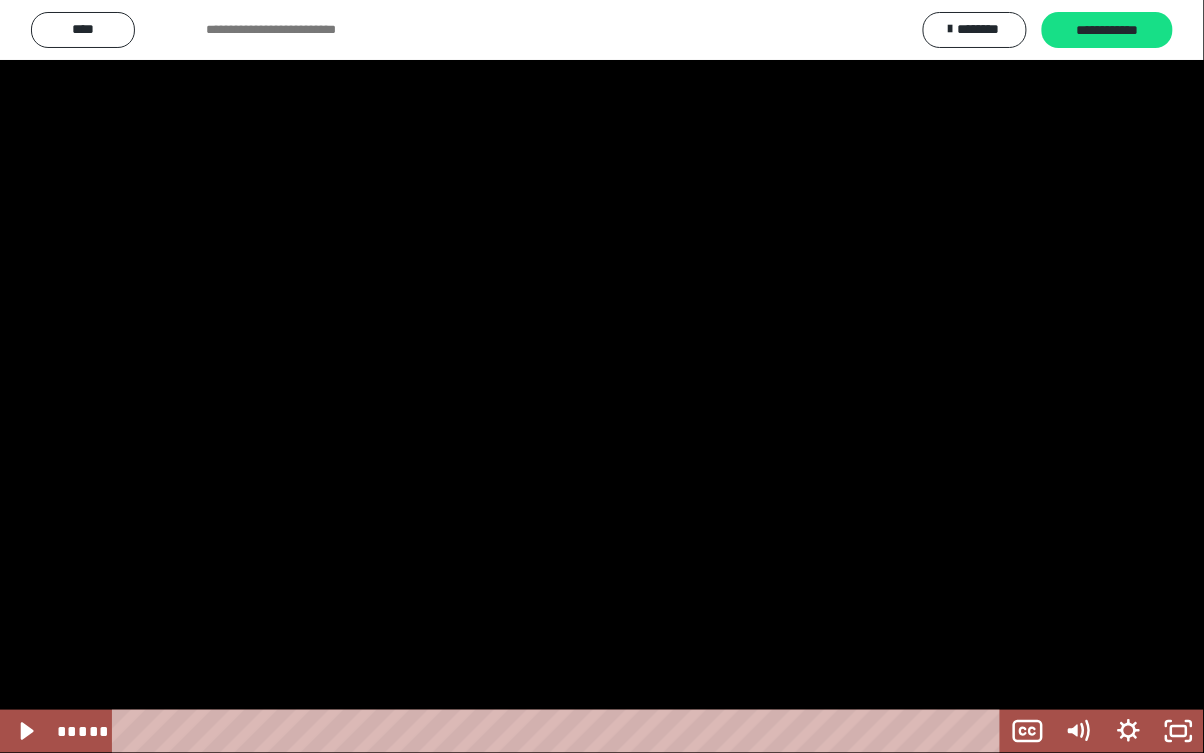 click at bounding box center [602, 376] 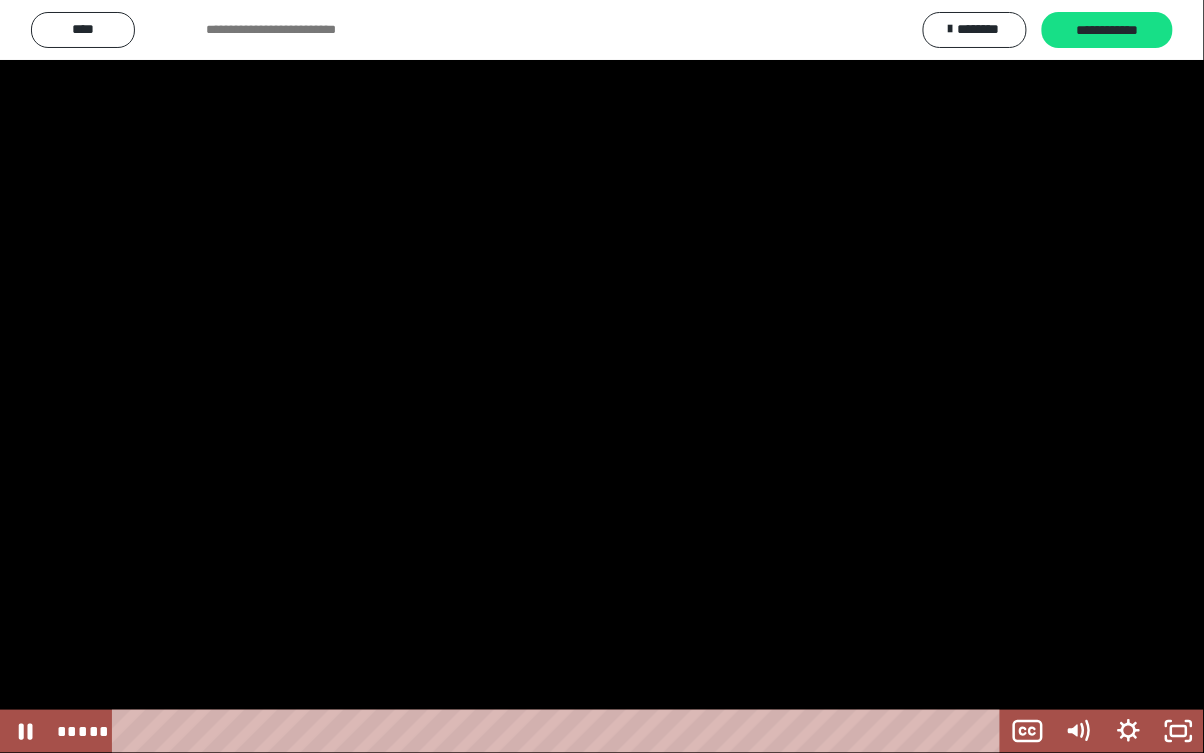 click at bounding box center (602, 376) 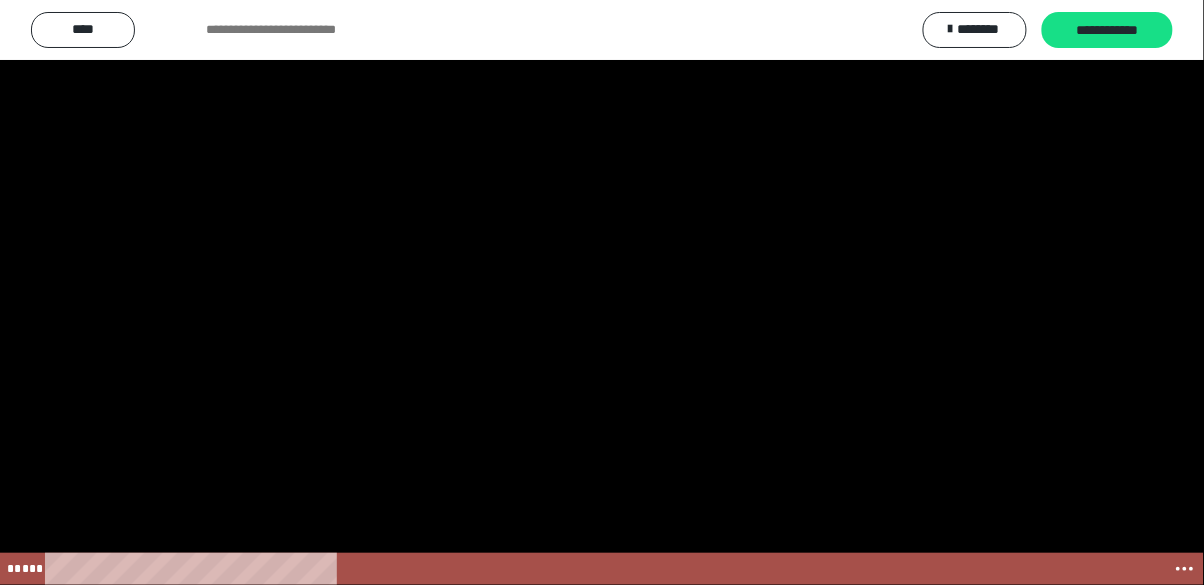 scroll, scrollTop: 2215, scrollLeft: 0, axis: vertical 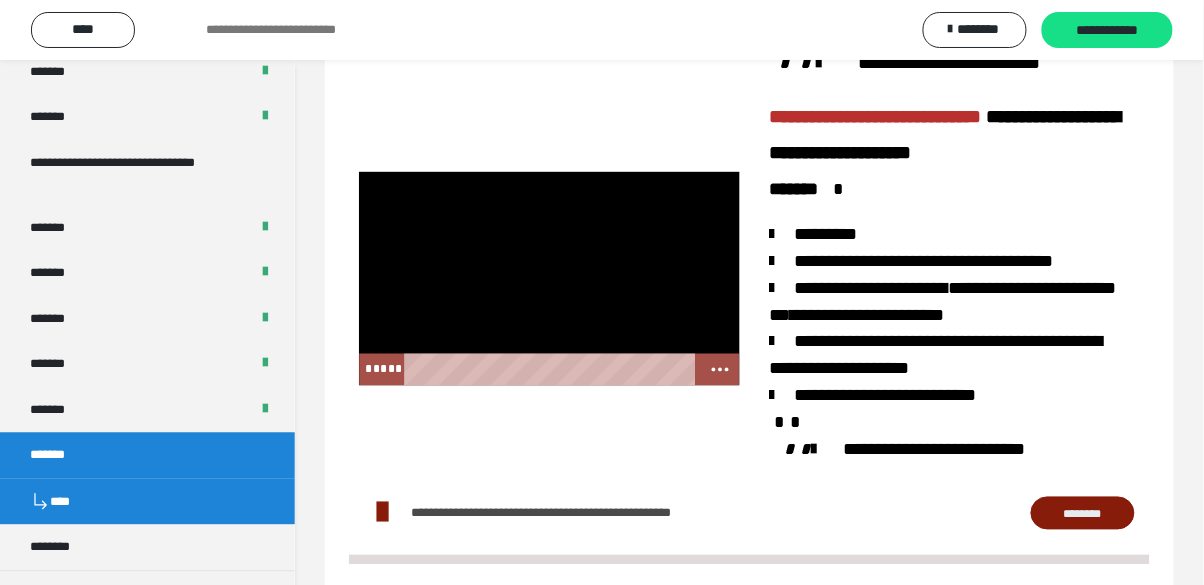 click at bounding box center [549, 279] 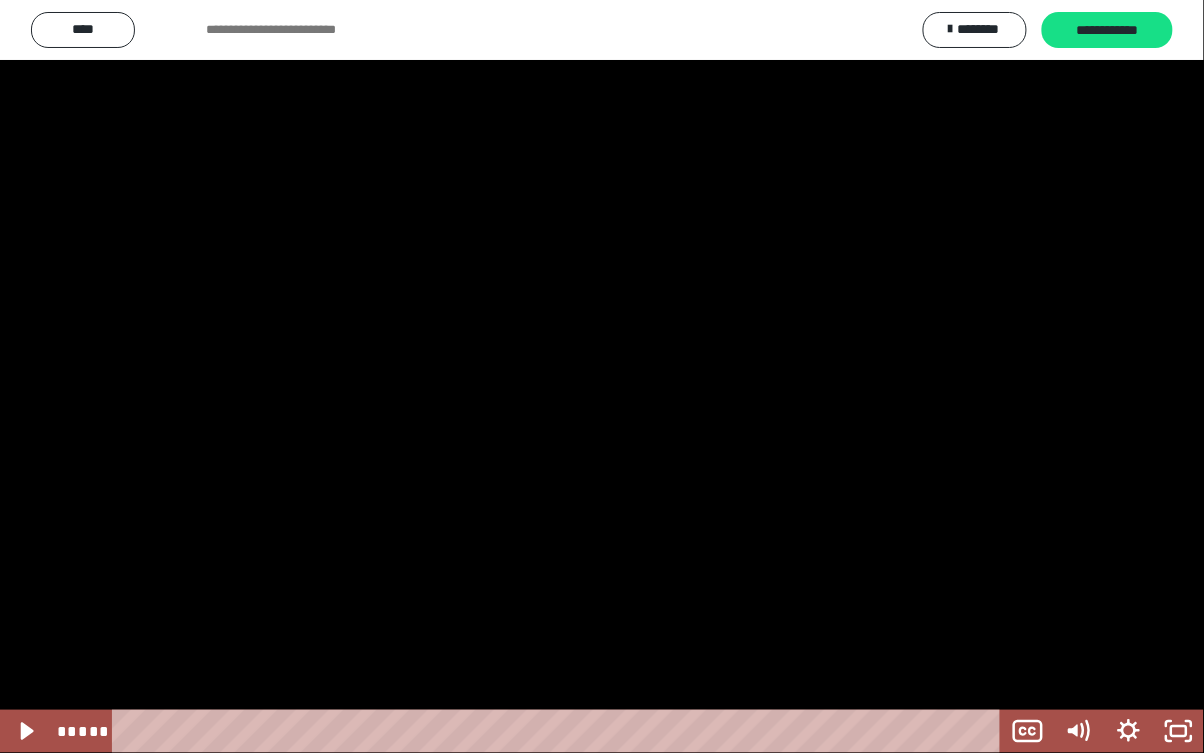 click at bounding box center (602, 376) 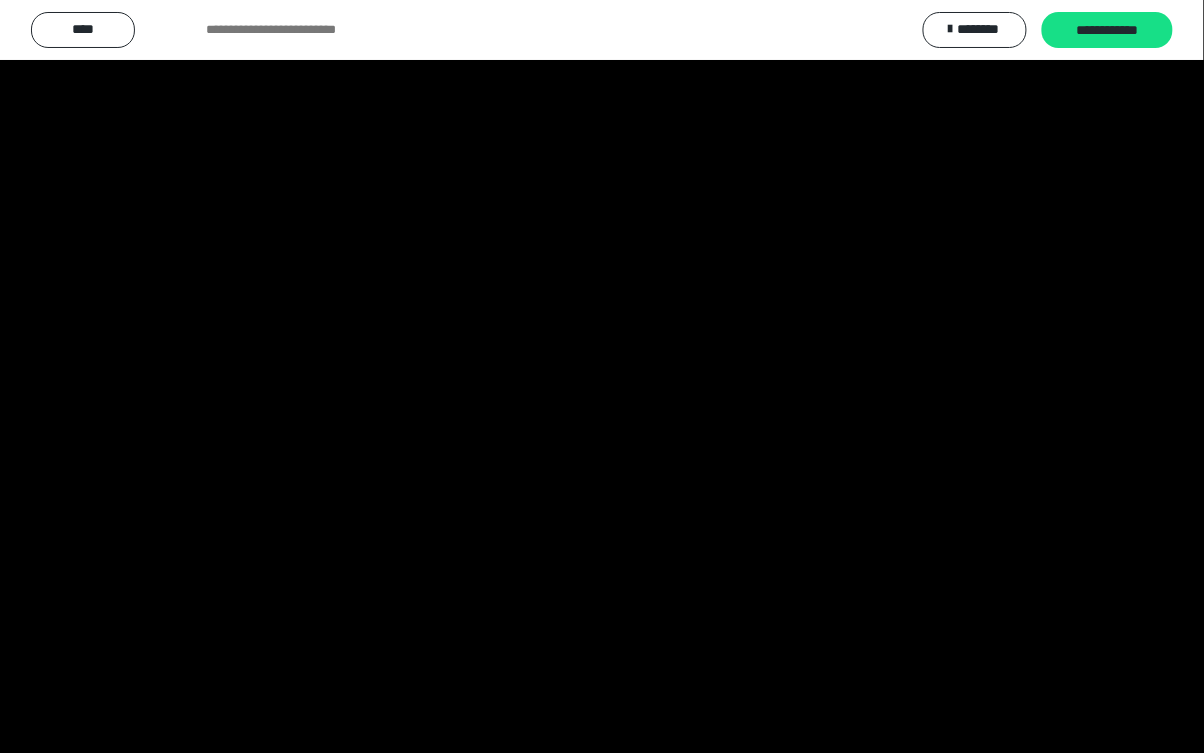 click at bounding box center [602, 376] 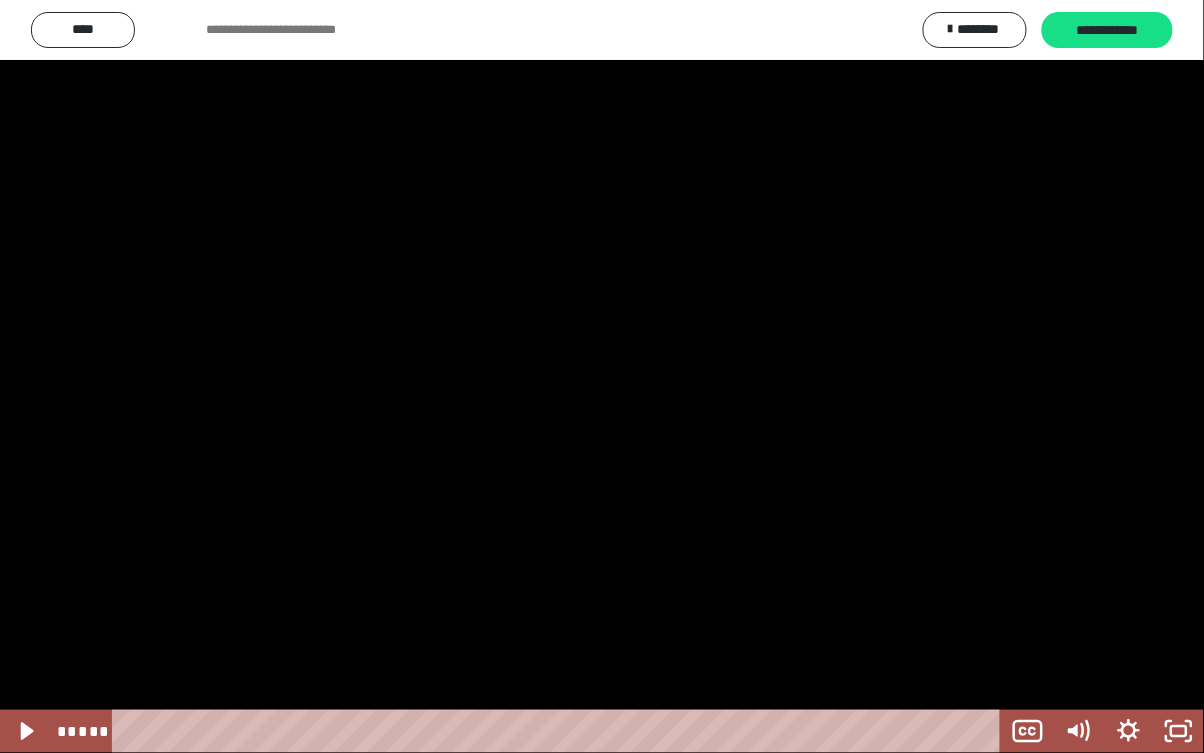 click at bounding box center [602, 376] 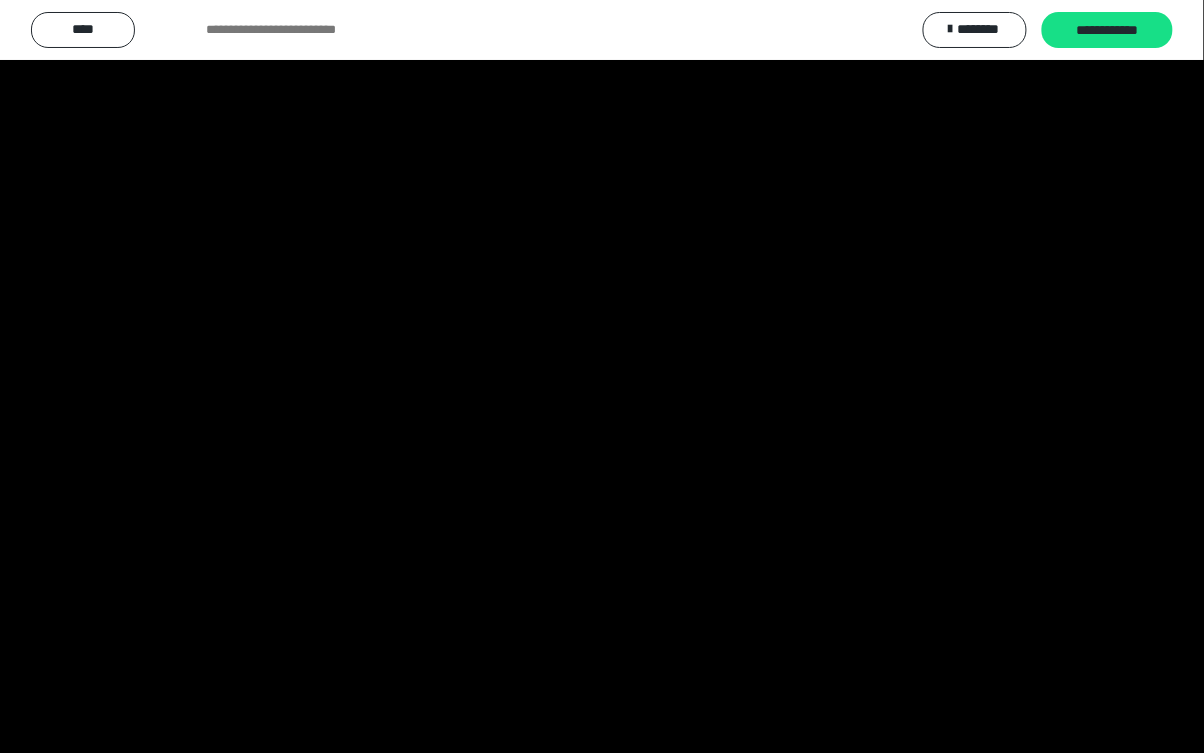 click at bounding box center [602, 376] 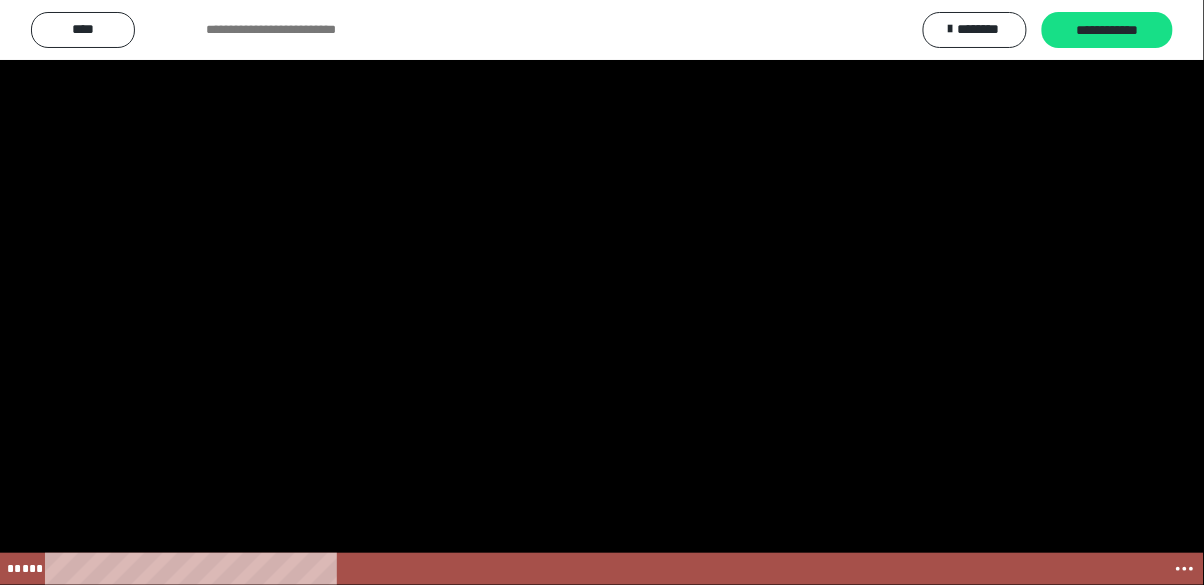scroll, scrollTop: 2295, scrollLeft: 0, axis: vertical 